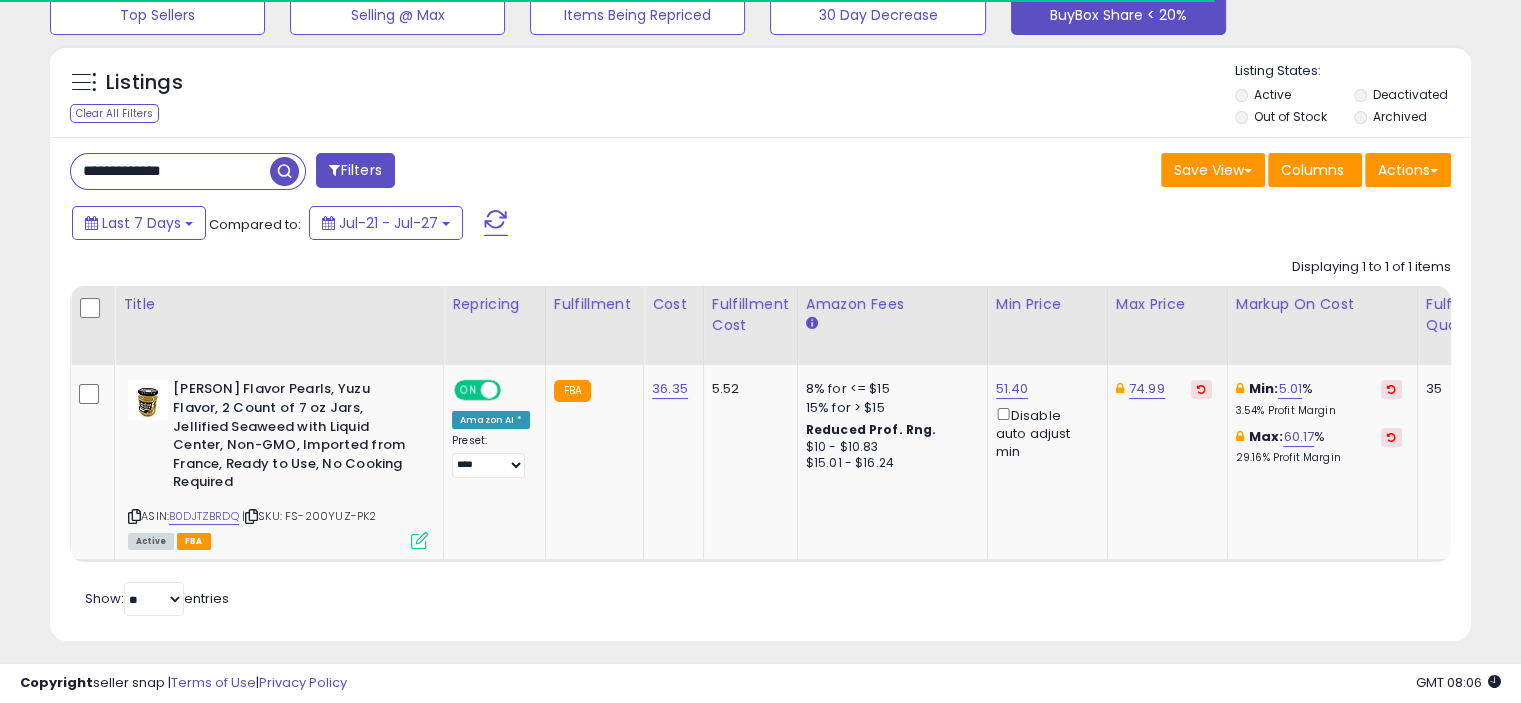 scroll, scrollTop: 150, scrollLeft: 0, axis: vertical 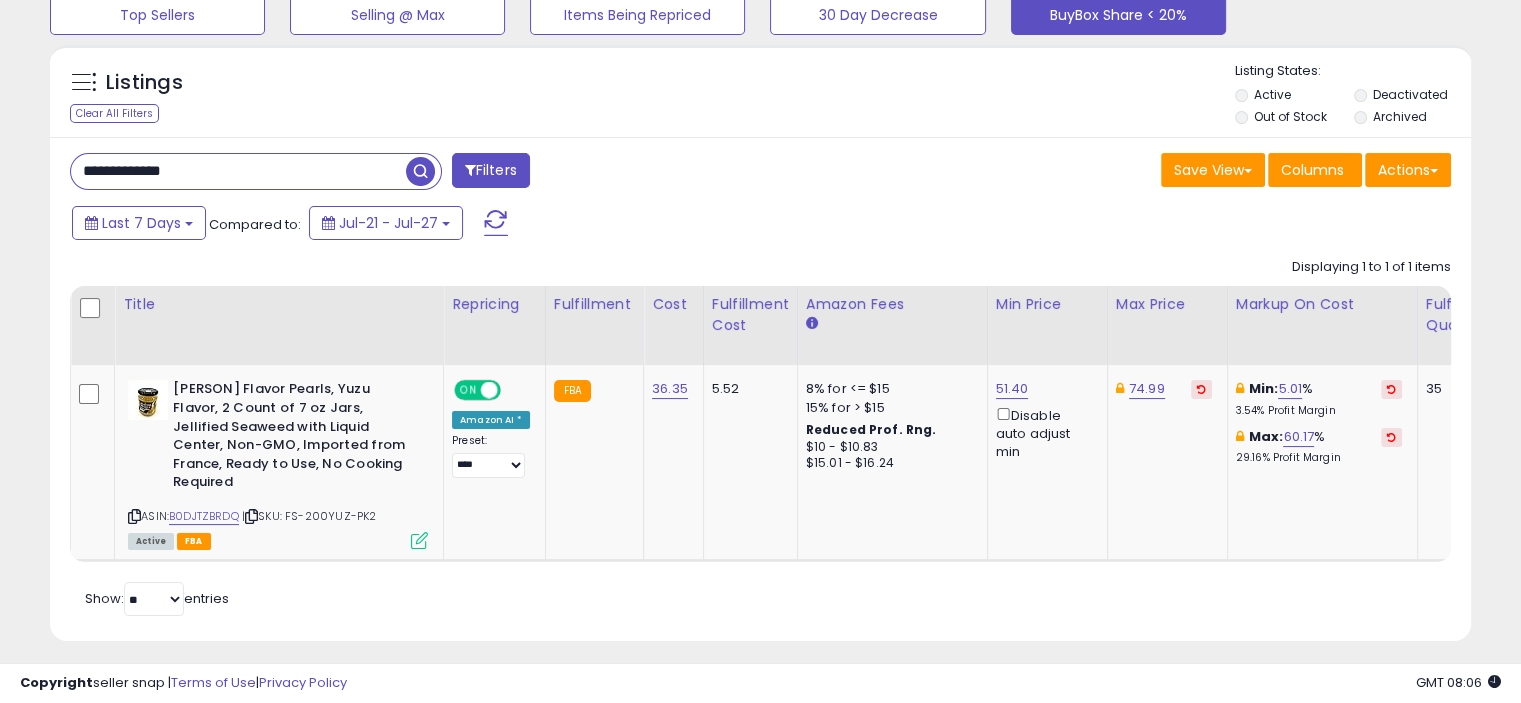 drag, startPoint x: 195, startPoint y: 176, endPoint x: 13, endPoint y: 183, distance: 182.13457 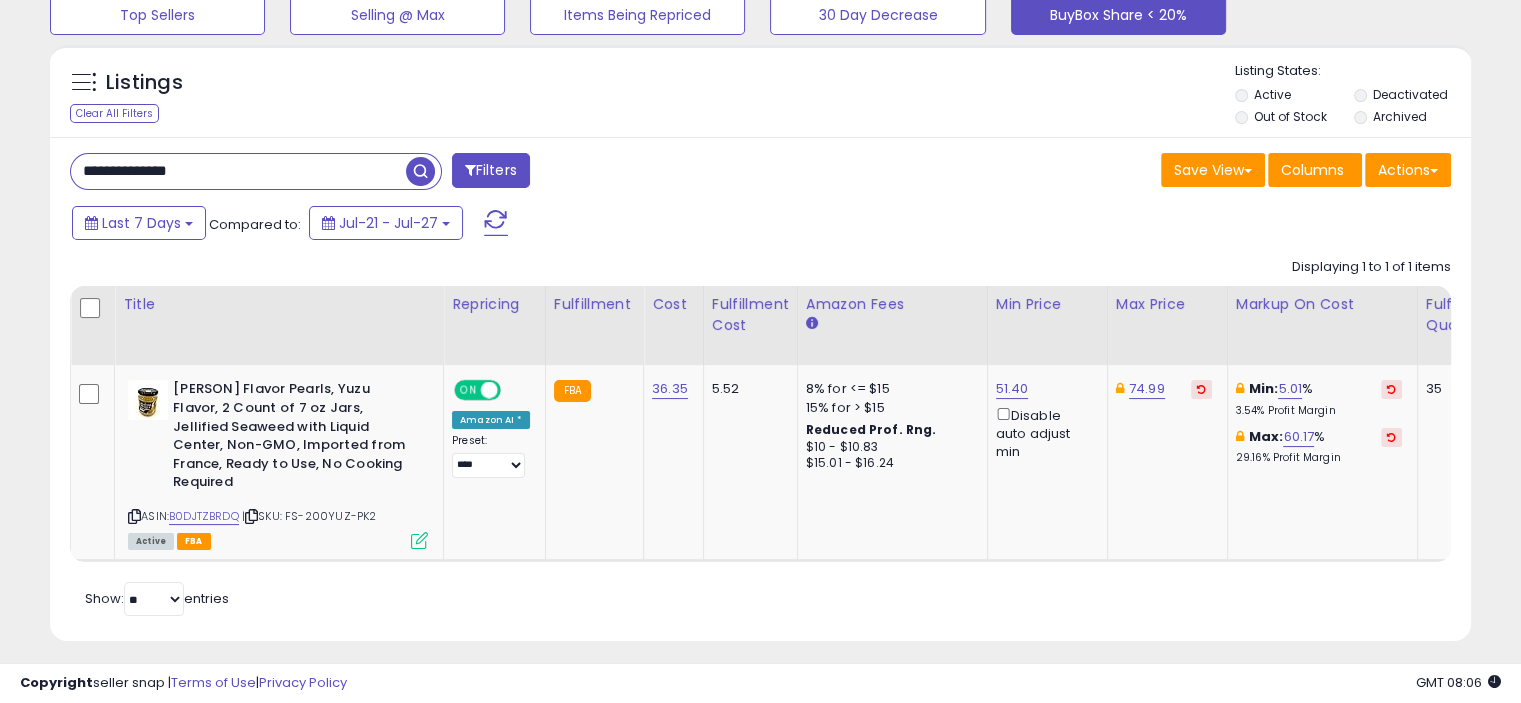 type on "**********" 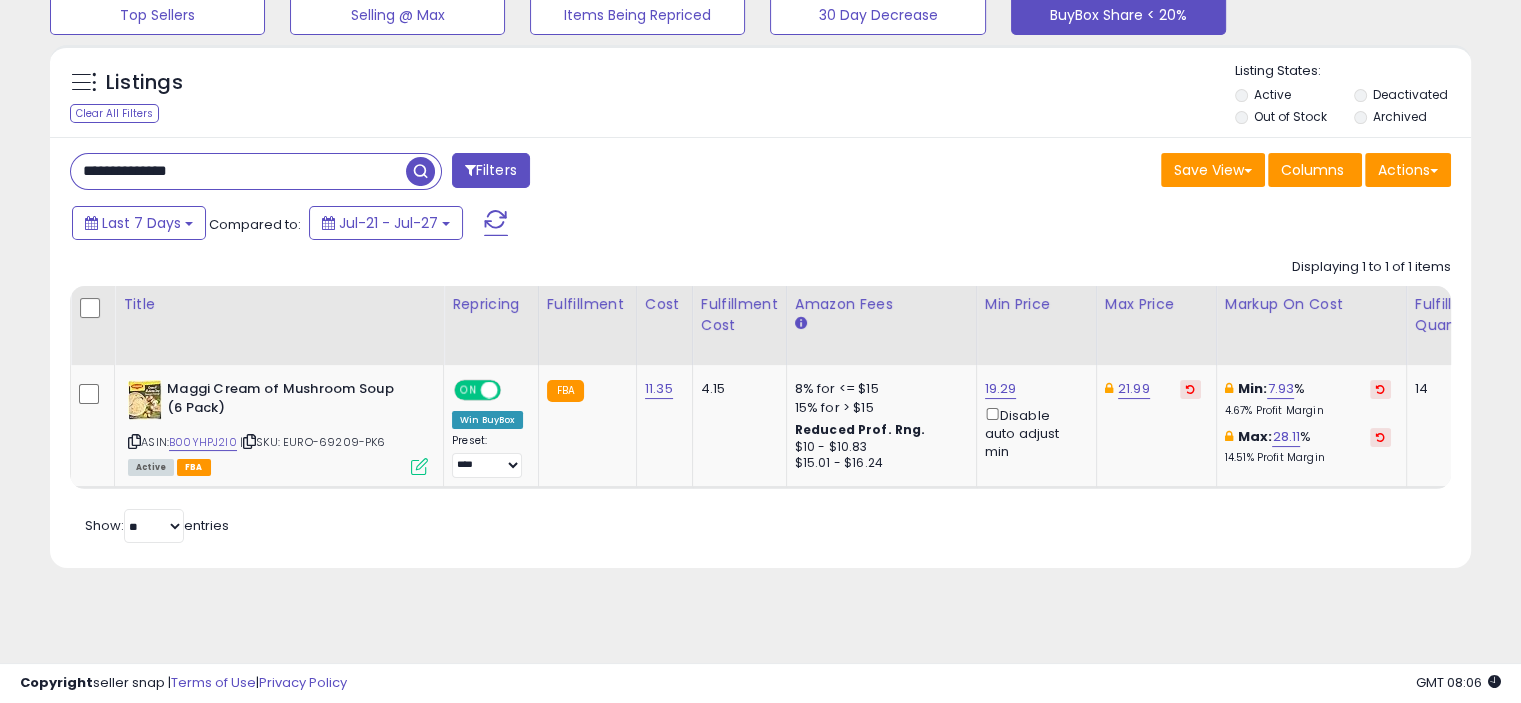 scroll, scrollTop: 0, scrollLeft: 7, axis: horizontal 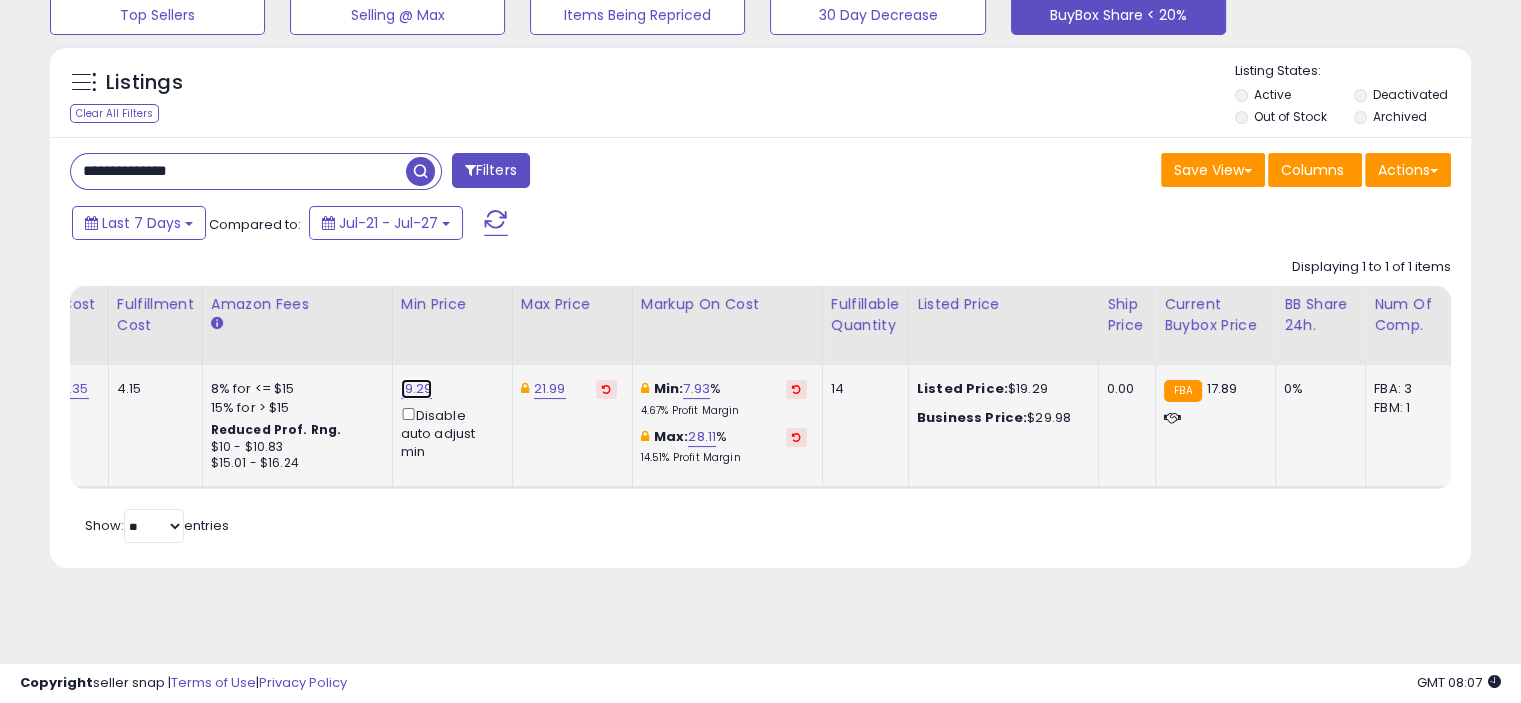 click on "19.29" at bounding box center [417, 389] 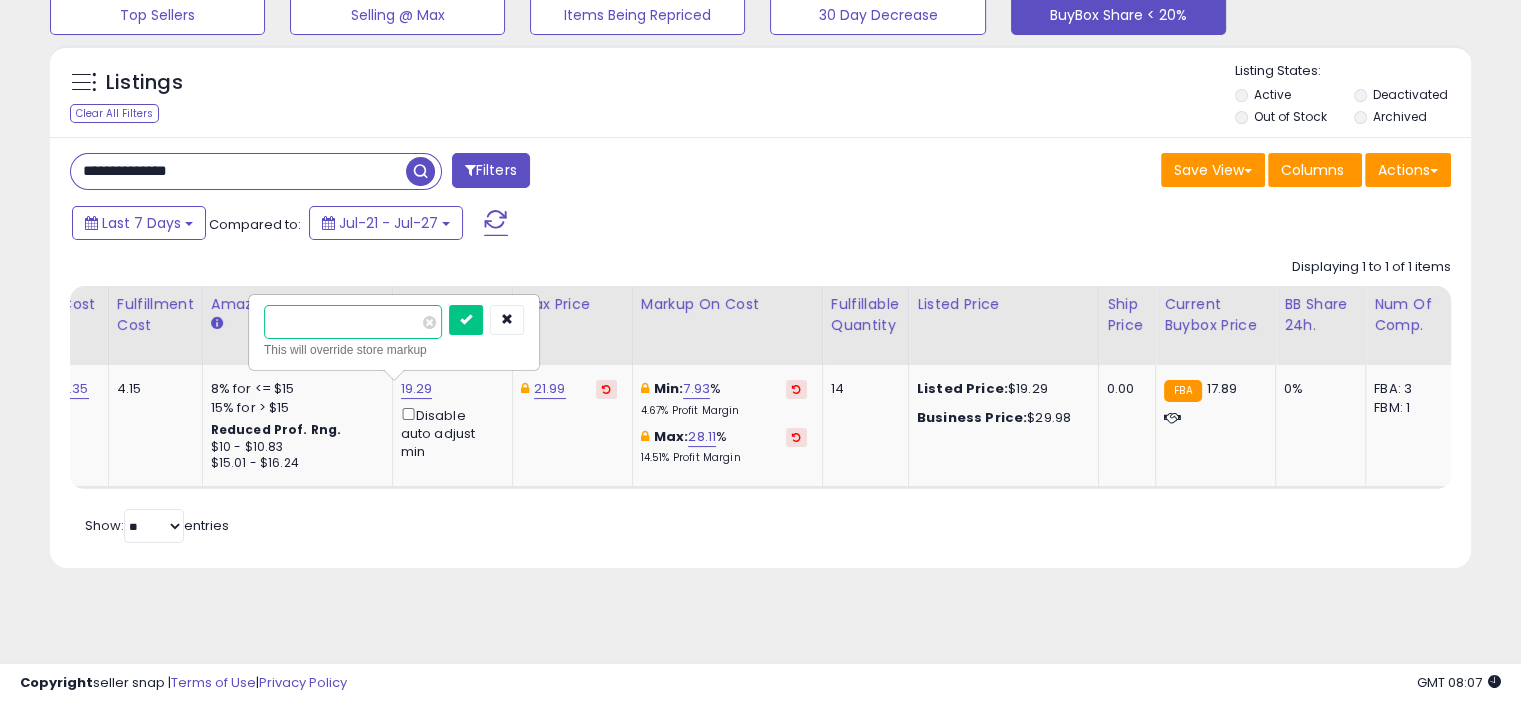 drag, startPoint x: 328, startPoint y: 336, endPoint x: 224, endPoint y: 329, distance: 104.23531 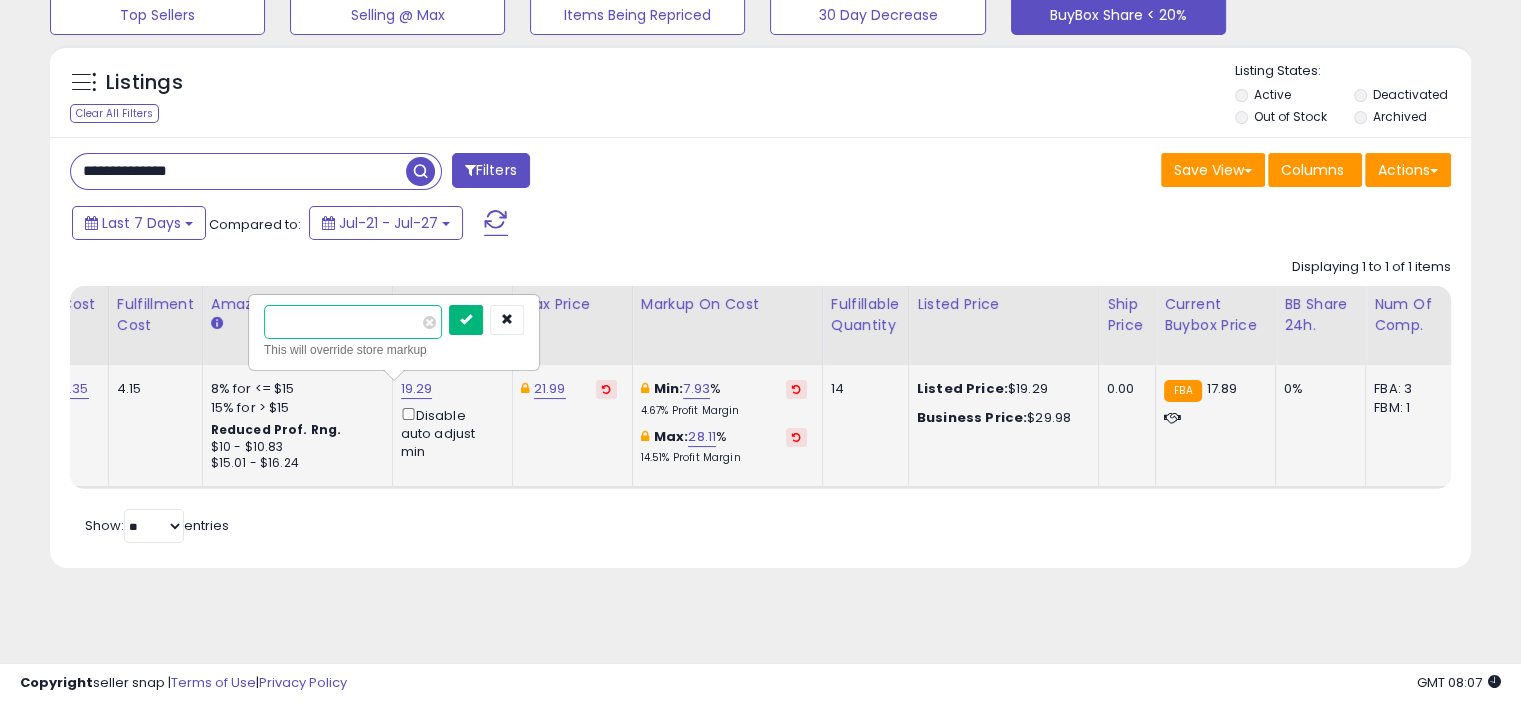type on "*****" 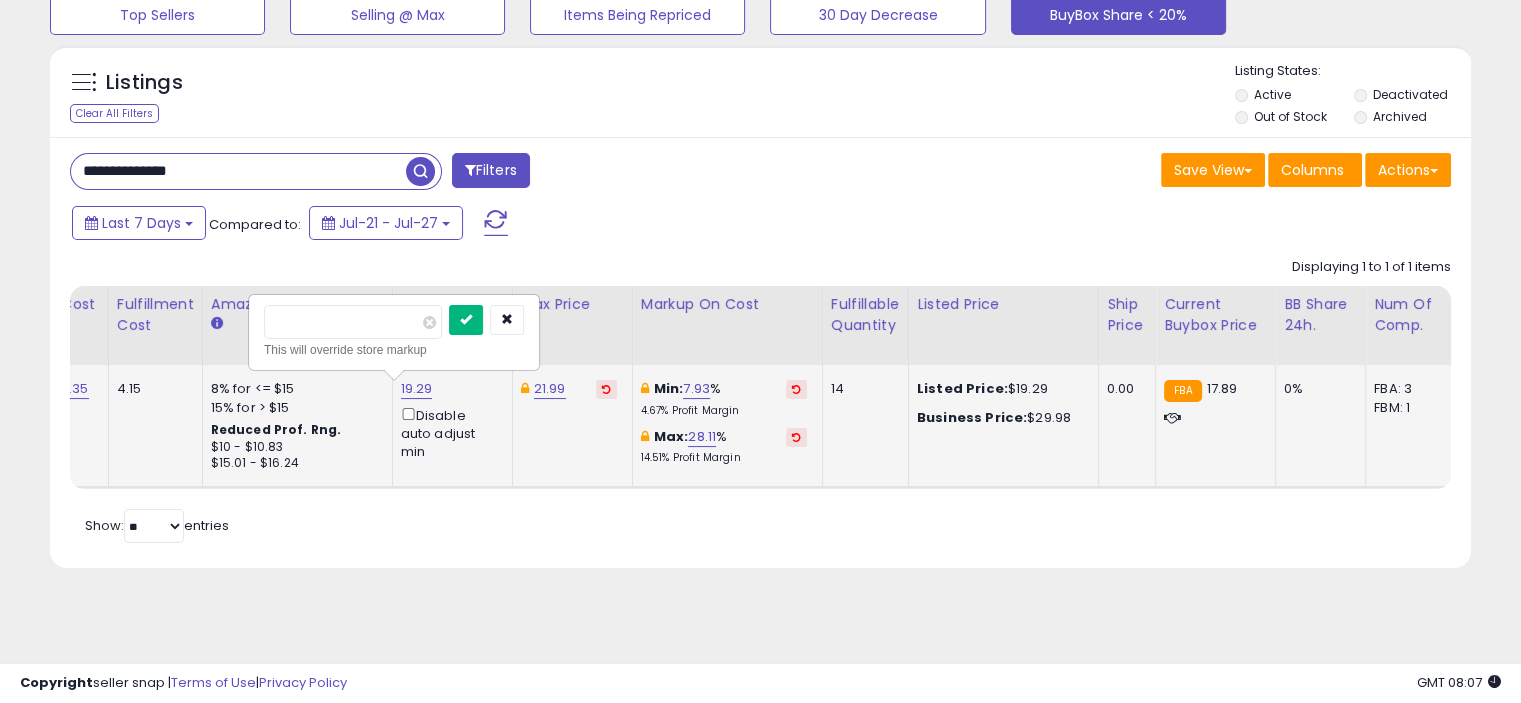 click at bounding box center [466, 319] 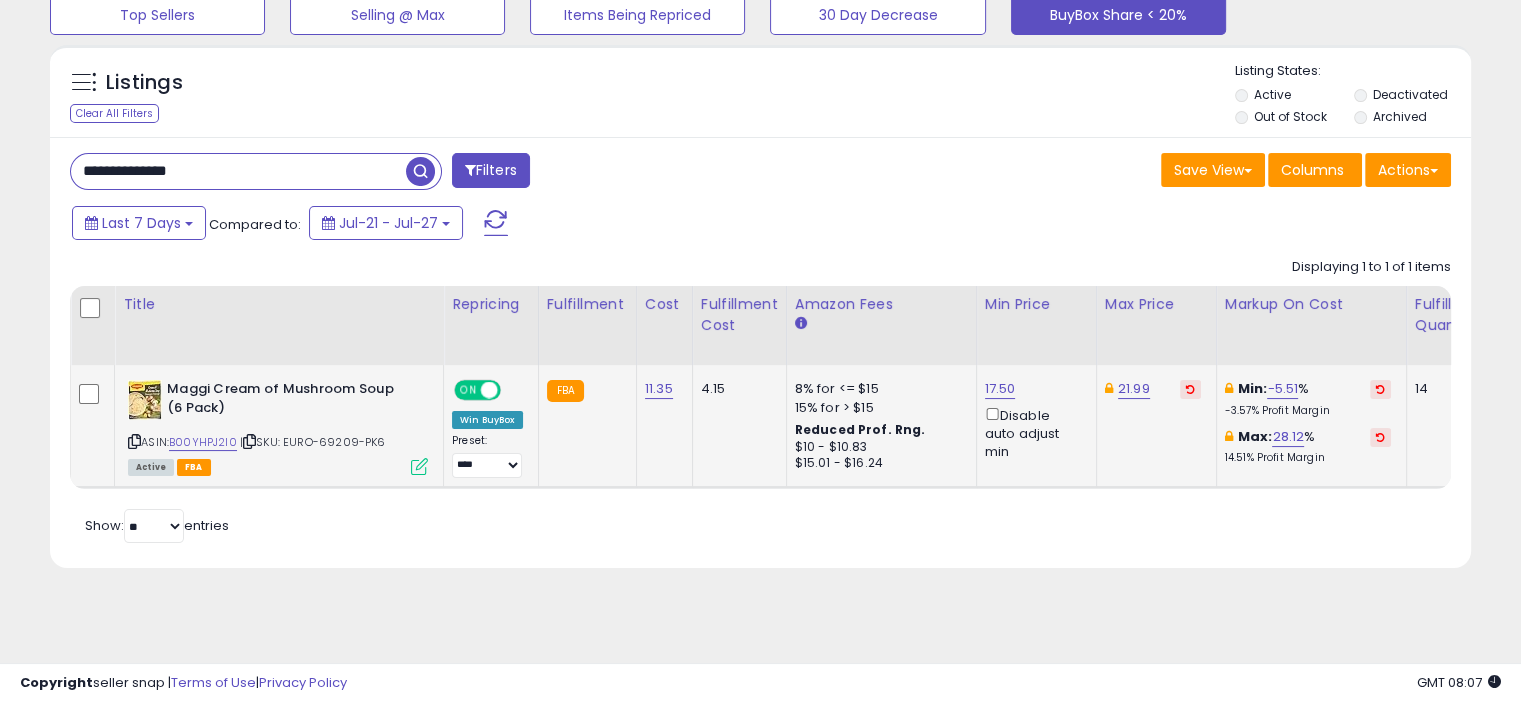 click at bounding box center [419, 466] 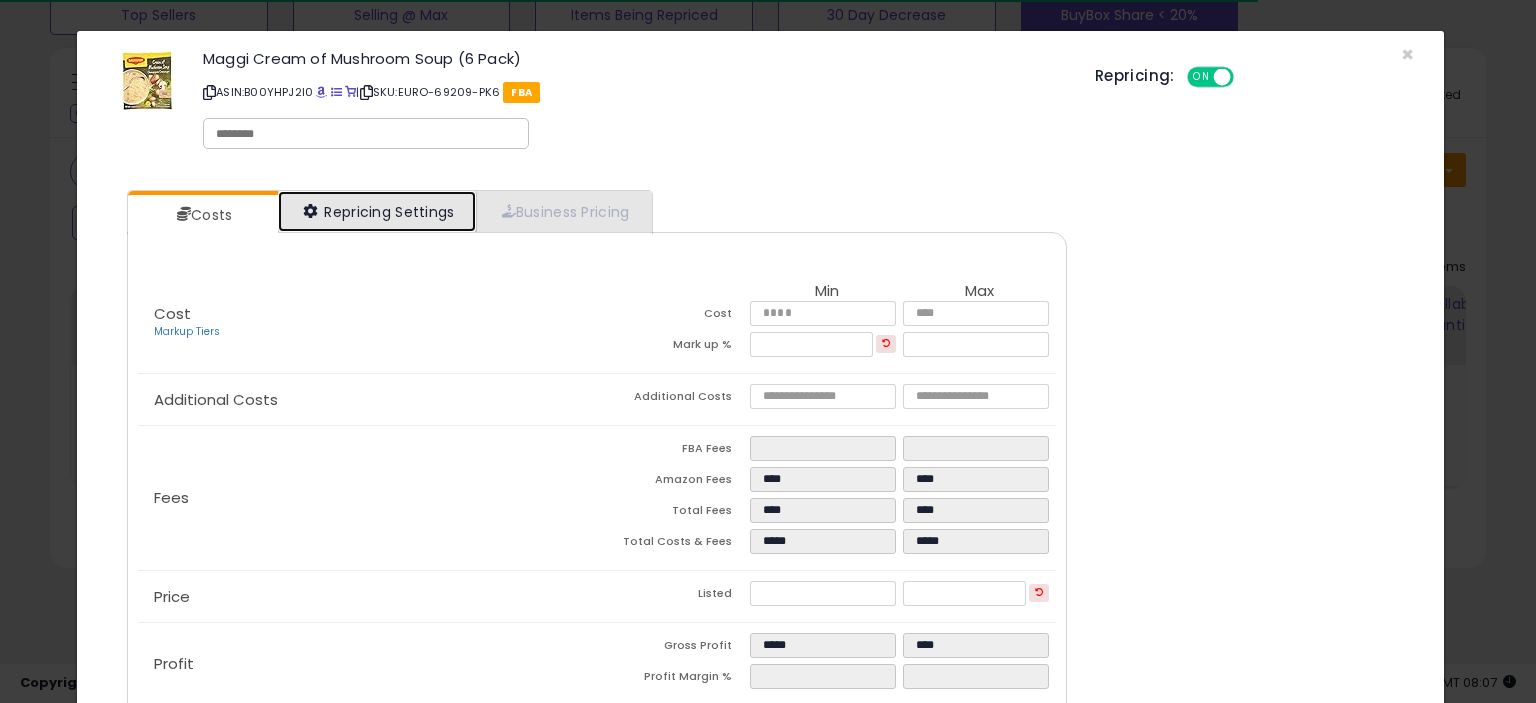 click at bounding box center (311, 211) 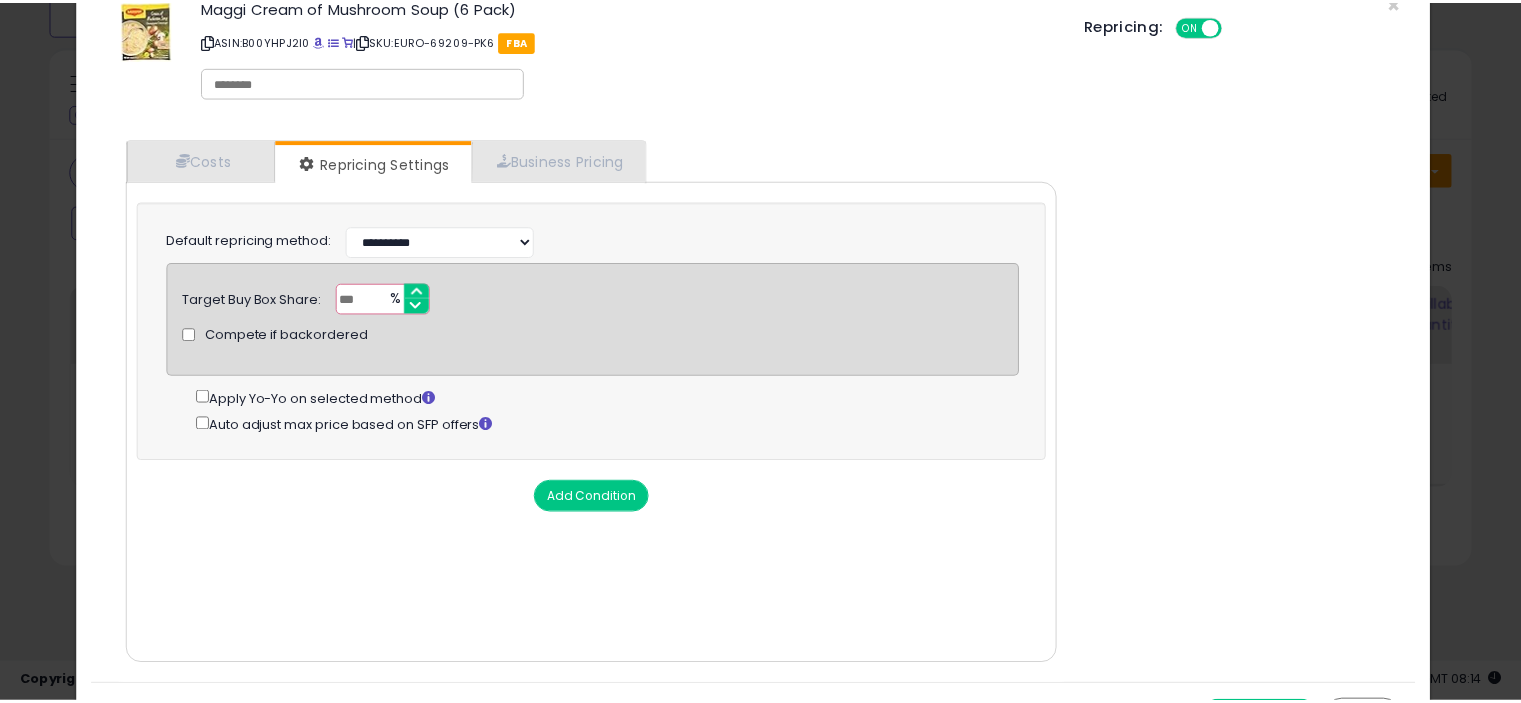 scroll, scrollTop: 96, scrollLeft: 0, axis: vertical 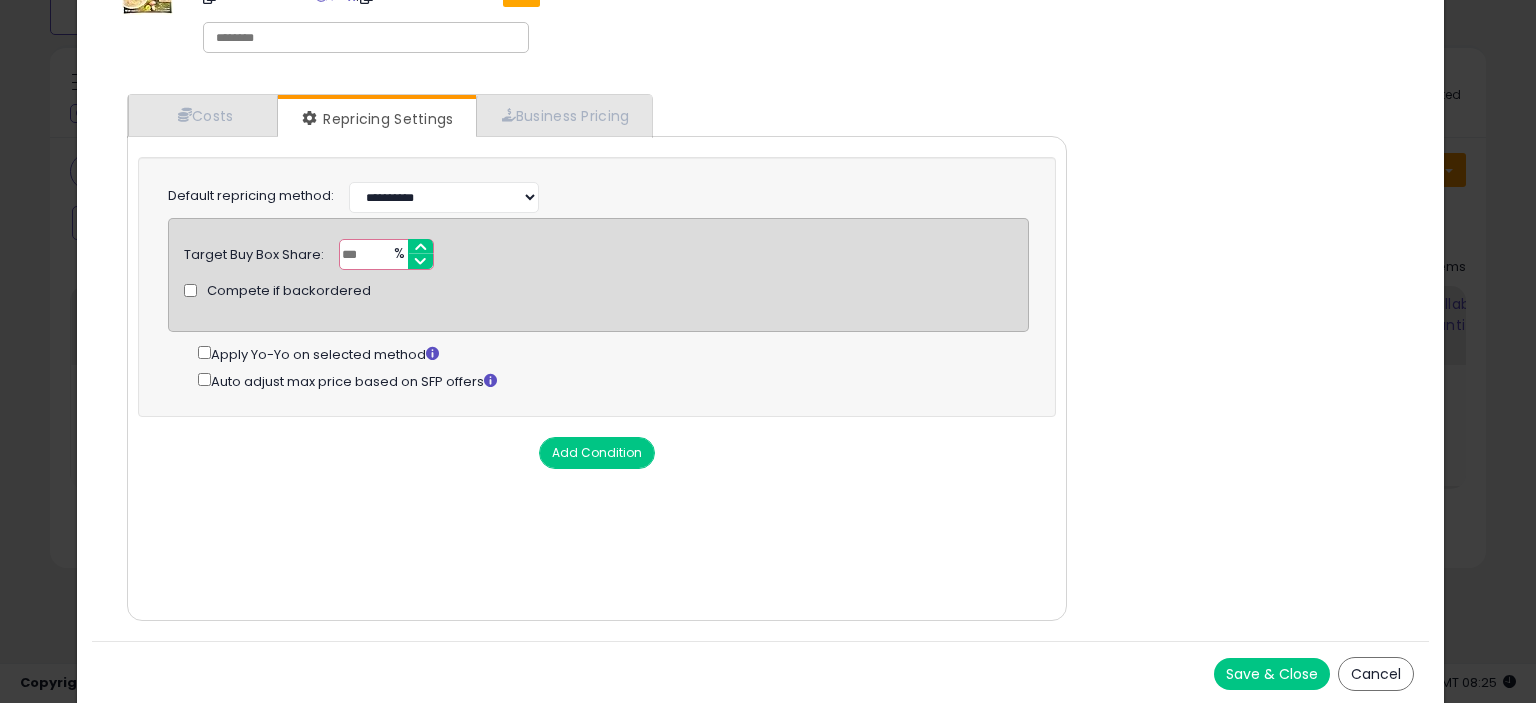 click on "Cancel" at bounding box center [1376, 674] 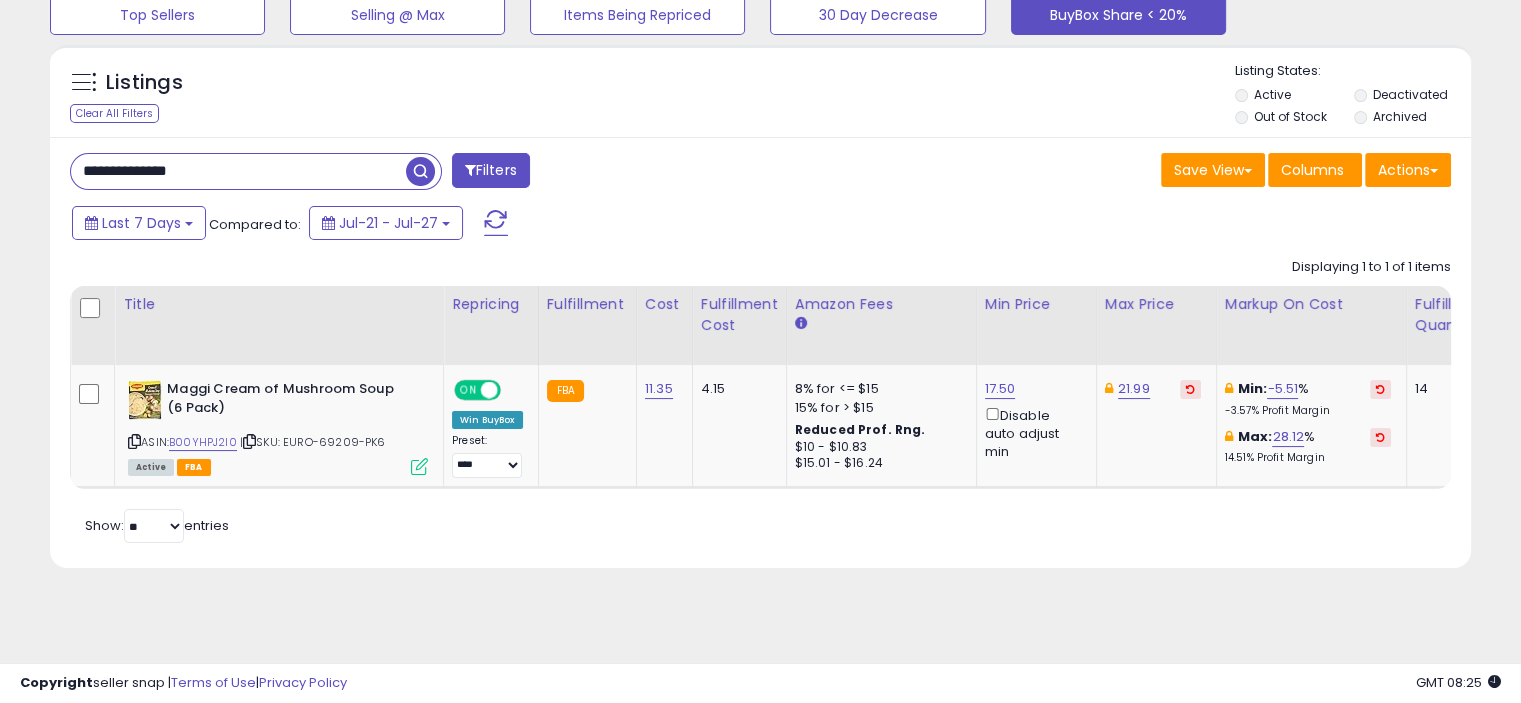 scroll, scrollTop: 0, scrollLeft: 64, axis: horizontal 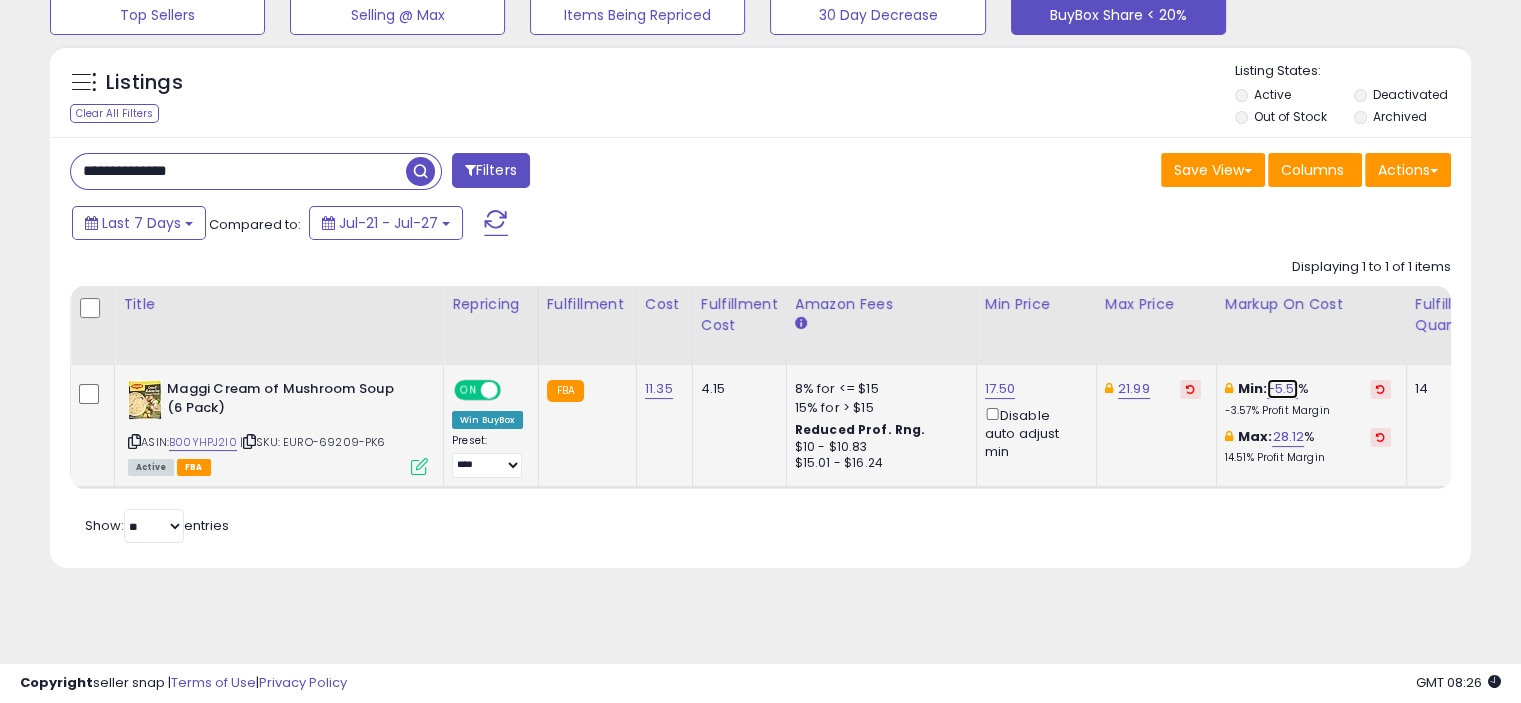 click on "-5.51" at bounding box center (1282, 389) 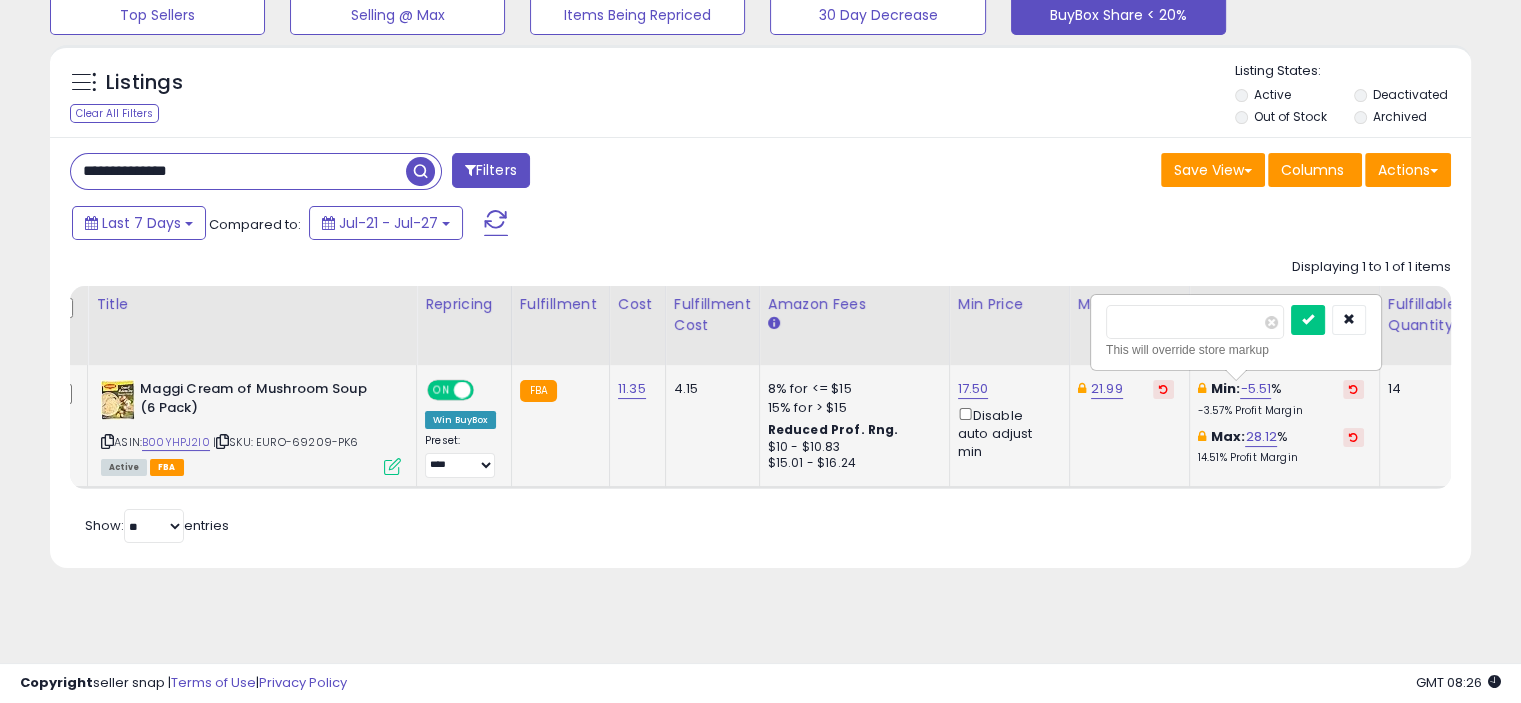 drag, startPoint x: 1169, startPoint y: 332, endPoint x: 1125, endPoint y: 325, distance: 44.553337 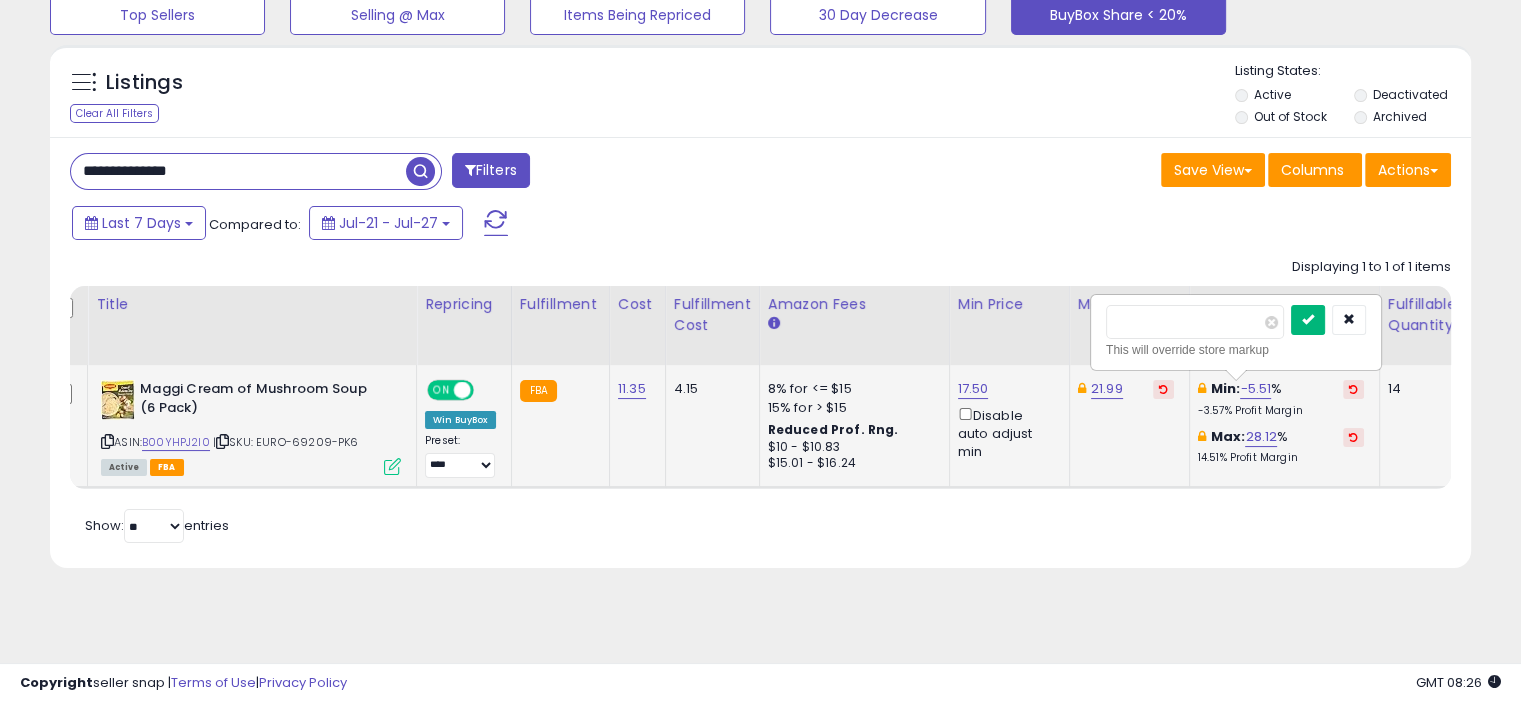 type on "***" 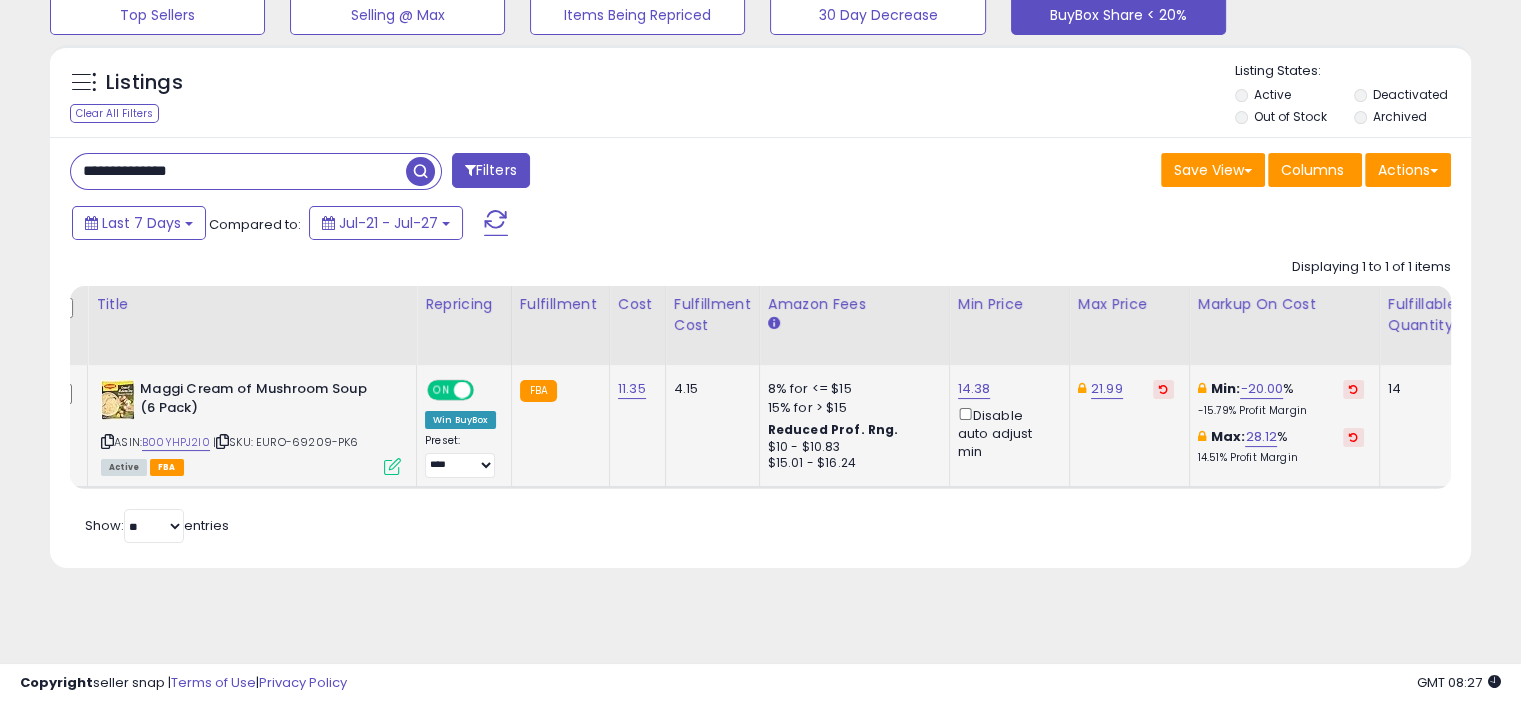 click at bounding box center (392, 466) 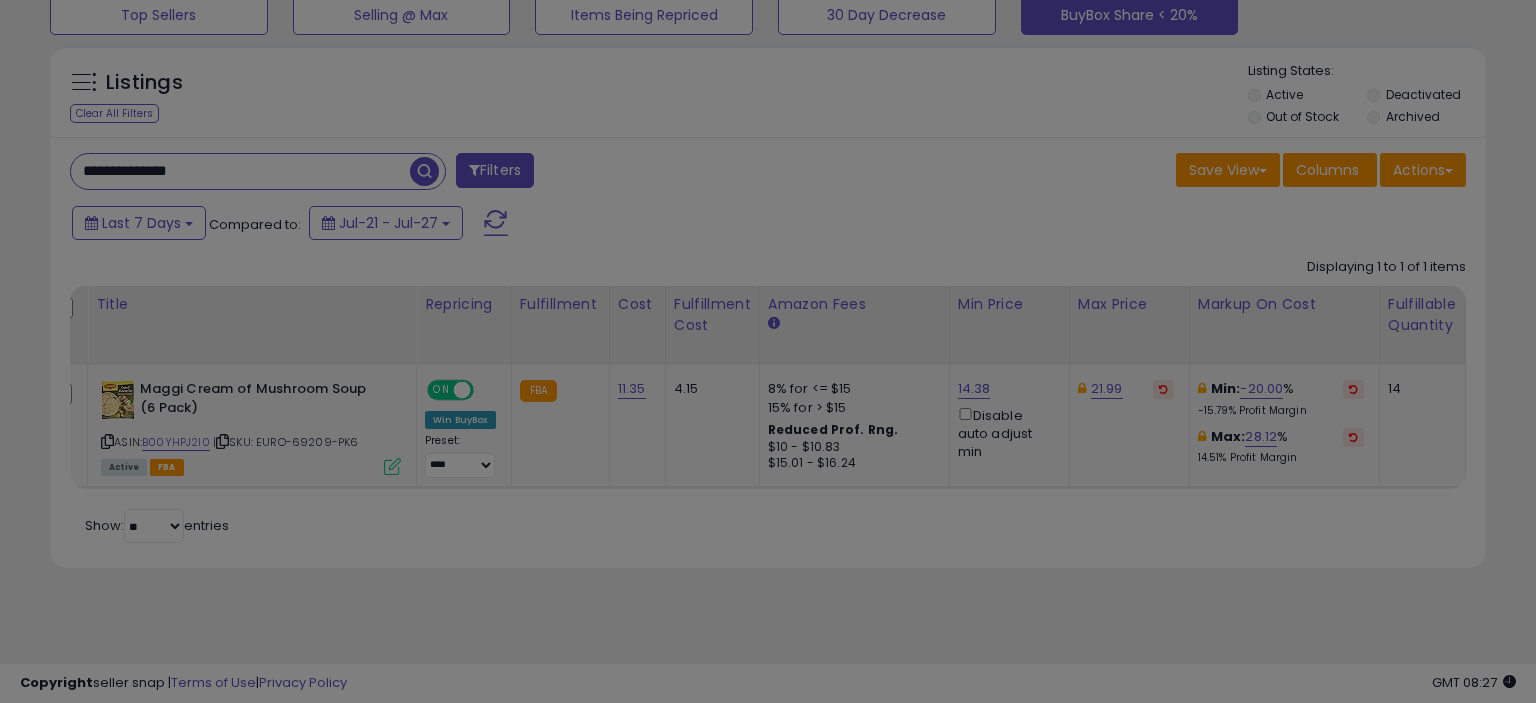 scroll, scrollTop: 0, scrollLeft: 0, axis: both 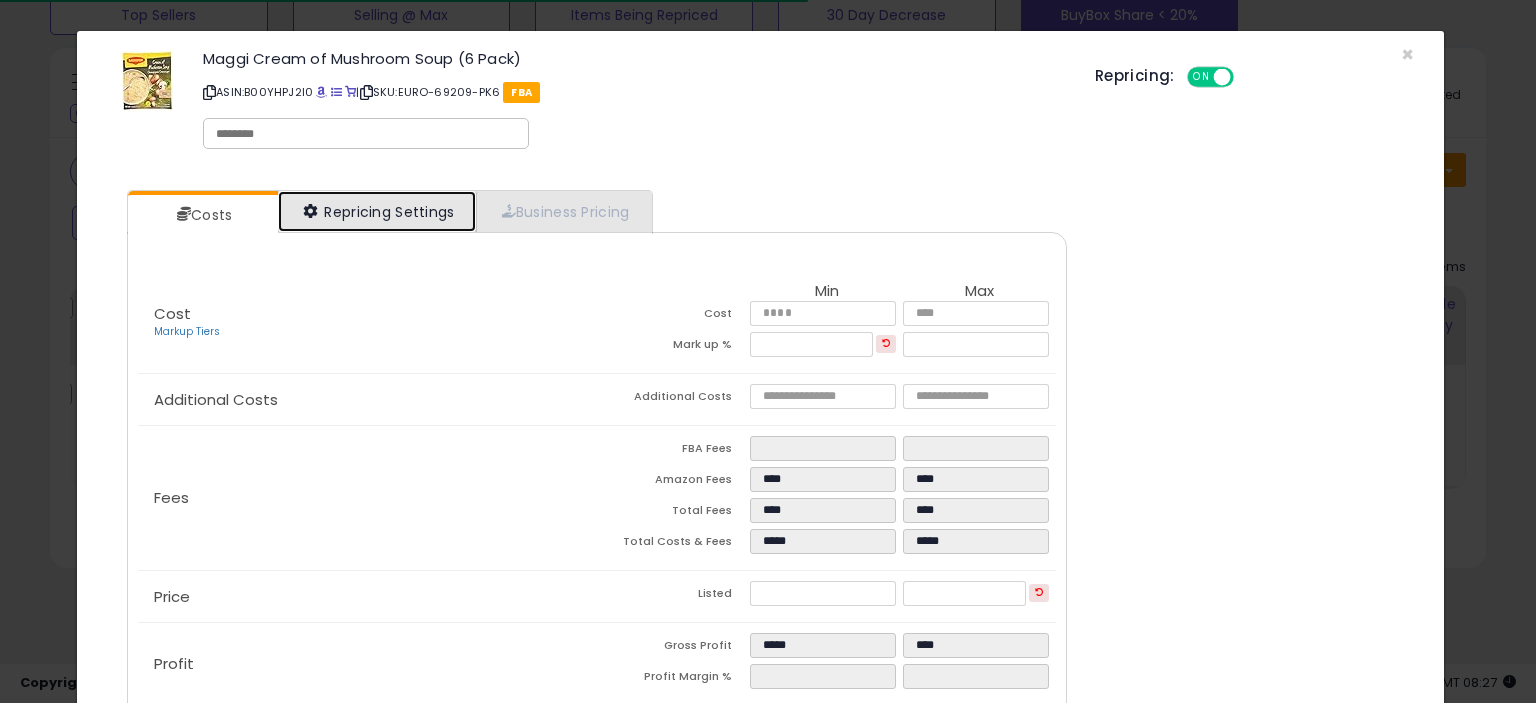 click on "Repricing Settings" at bounding box center (377, 211) 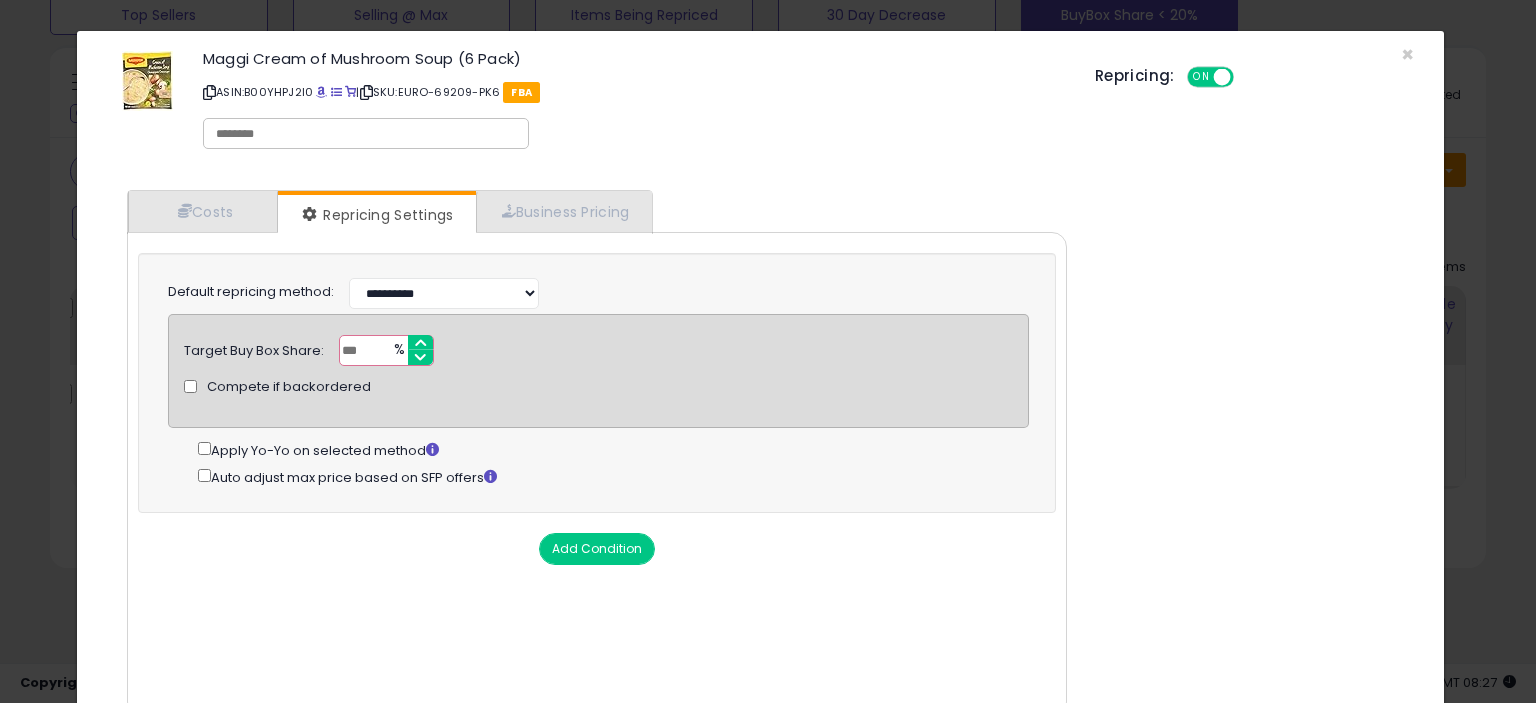 drag, startPoint x: 369, startPoint y: 349, endPoint x: 293, endPoint y: 360, distance: 76.79192 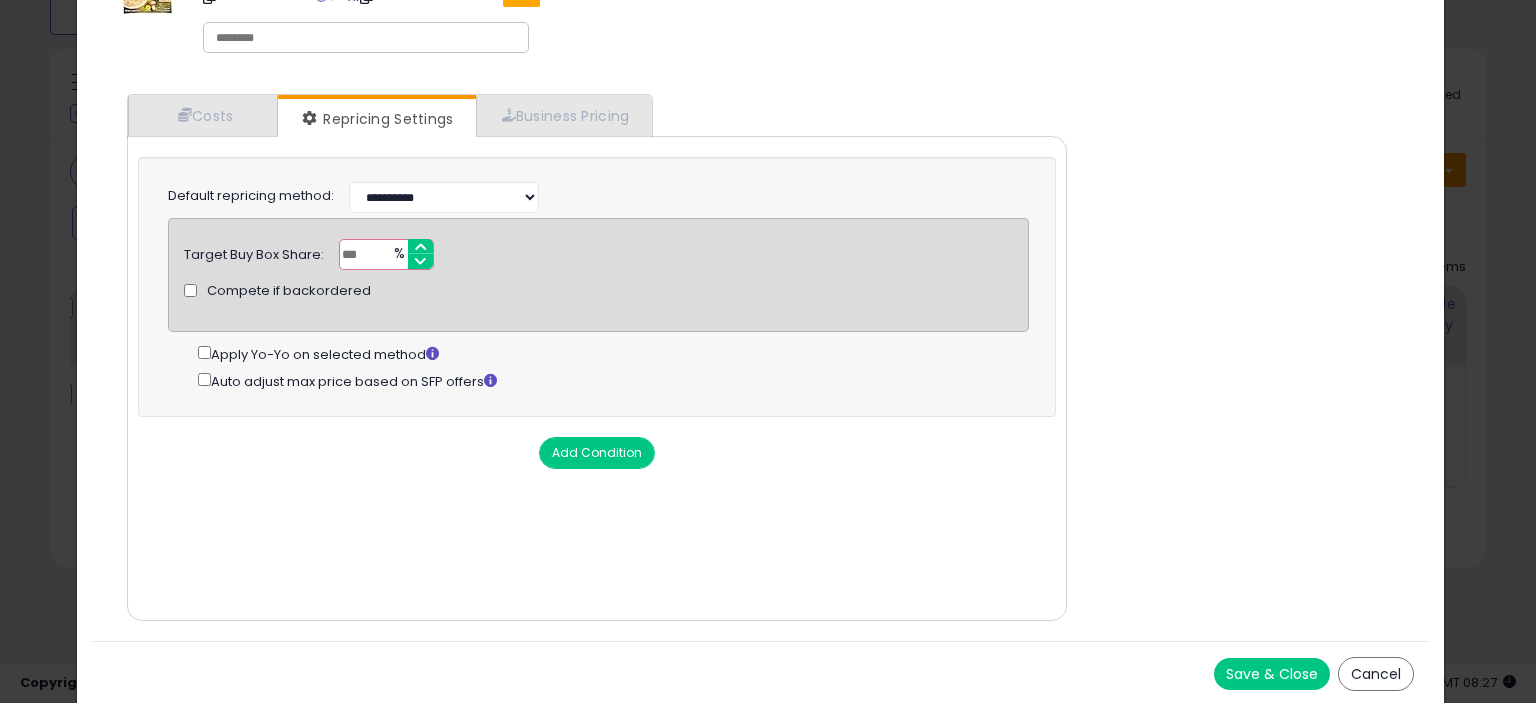 click on "Save & Close" at bounding box center (1272, 674) 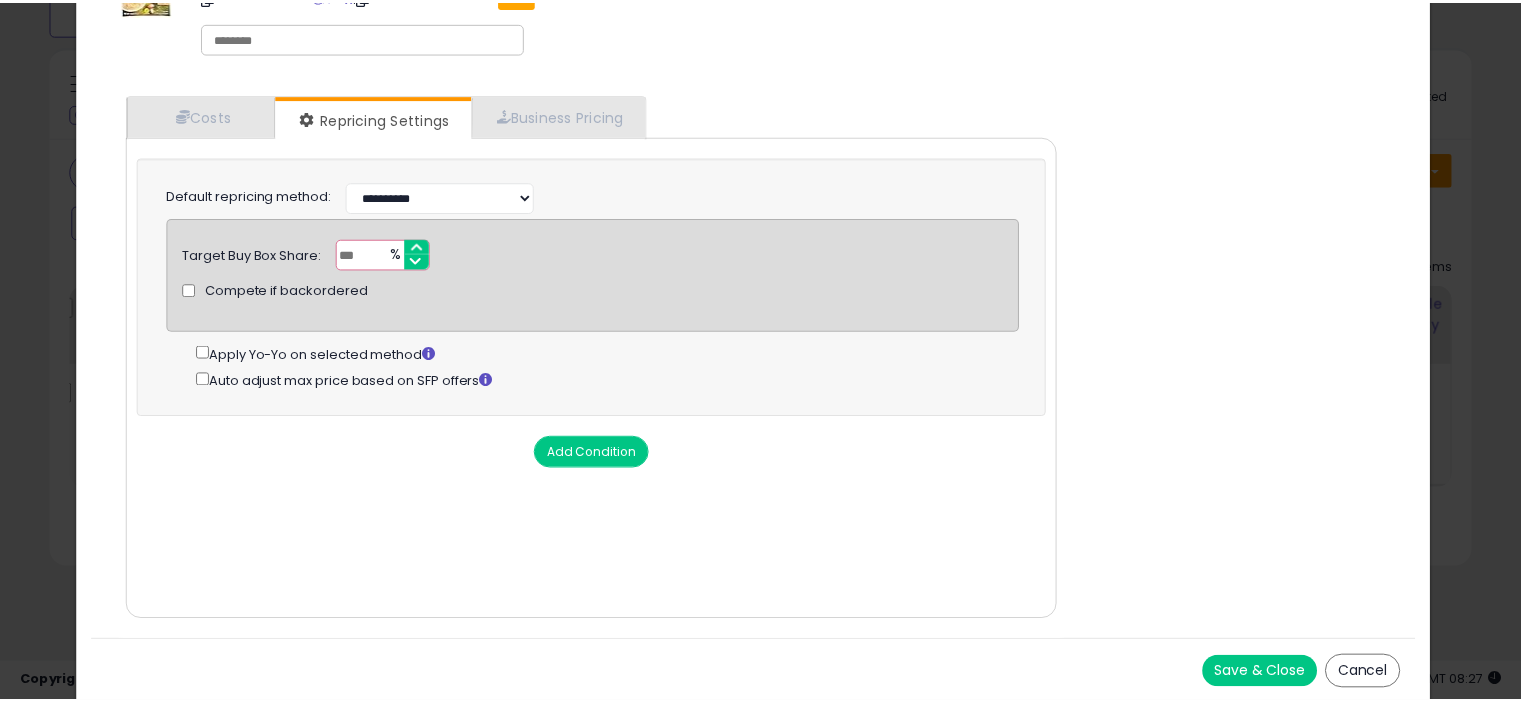scroll, scrollTop: 0, scrollLeft: 0, axis: both 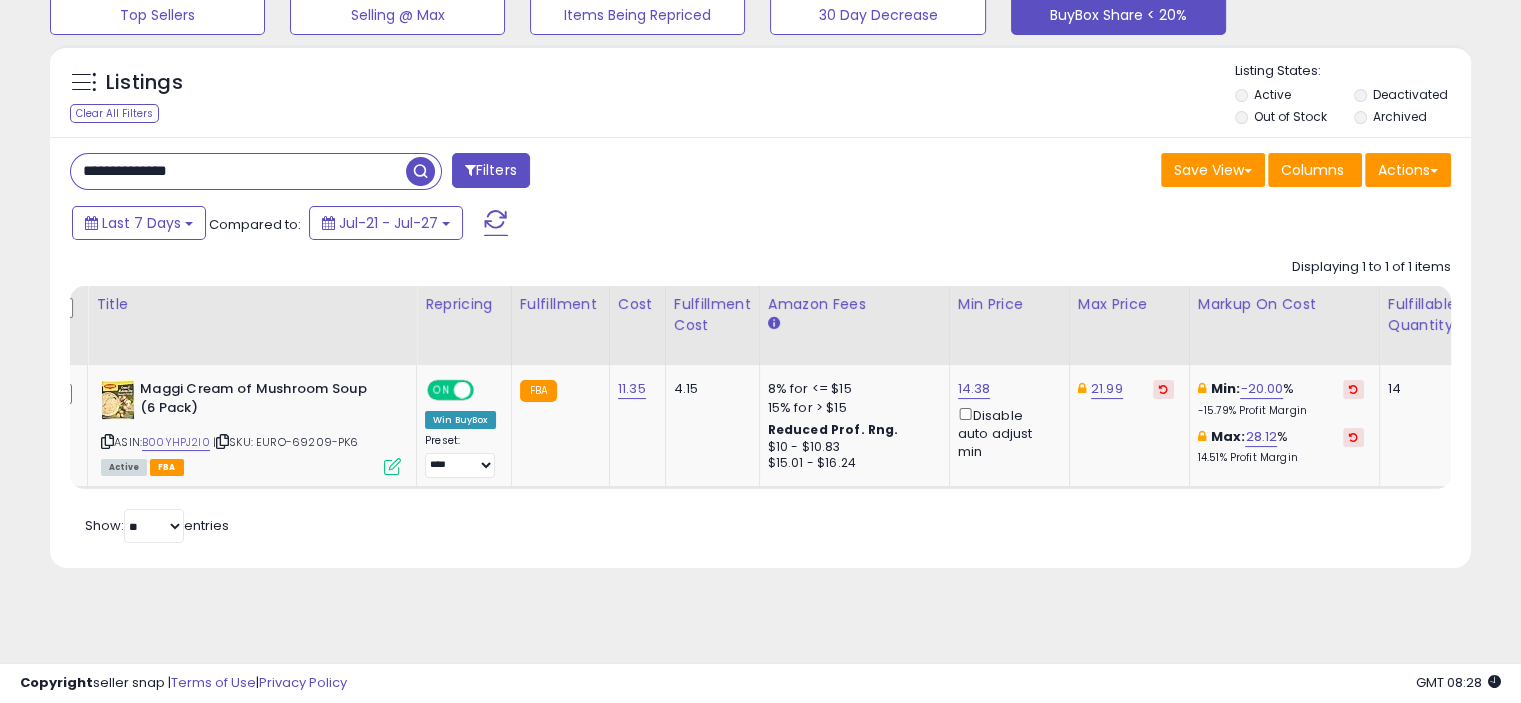 drag, startPoint x: 263, startPoint y: 173, endPoint x: 49, endPoint y: 185, distance: 214.33618 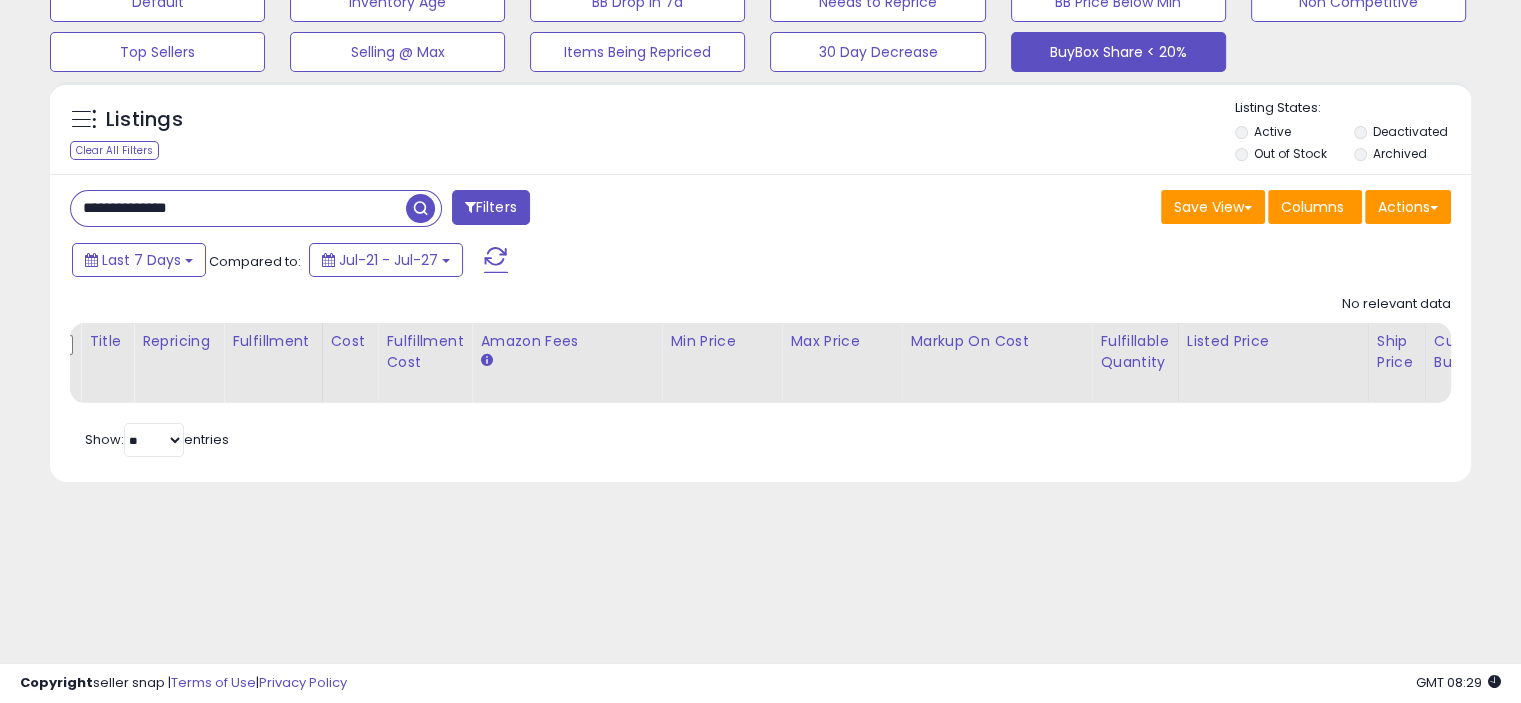 scroll, scrollTop: 114, scrollLeft: 0, axis: vertical 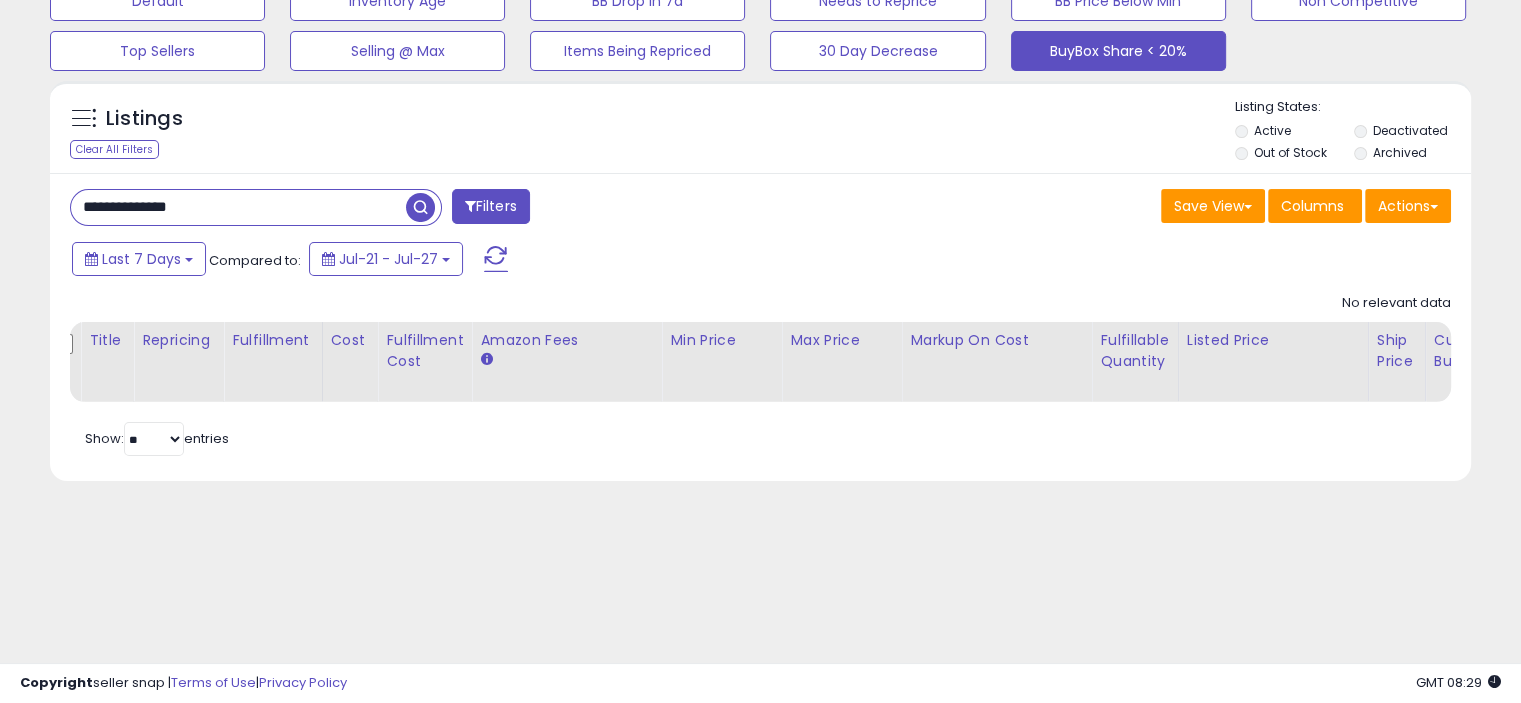 click on "**********" at bounding box center (238, 207) 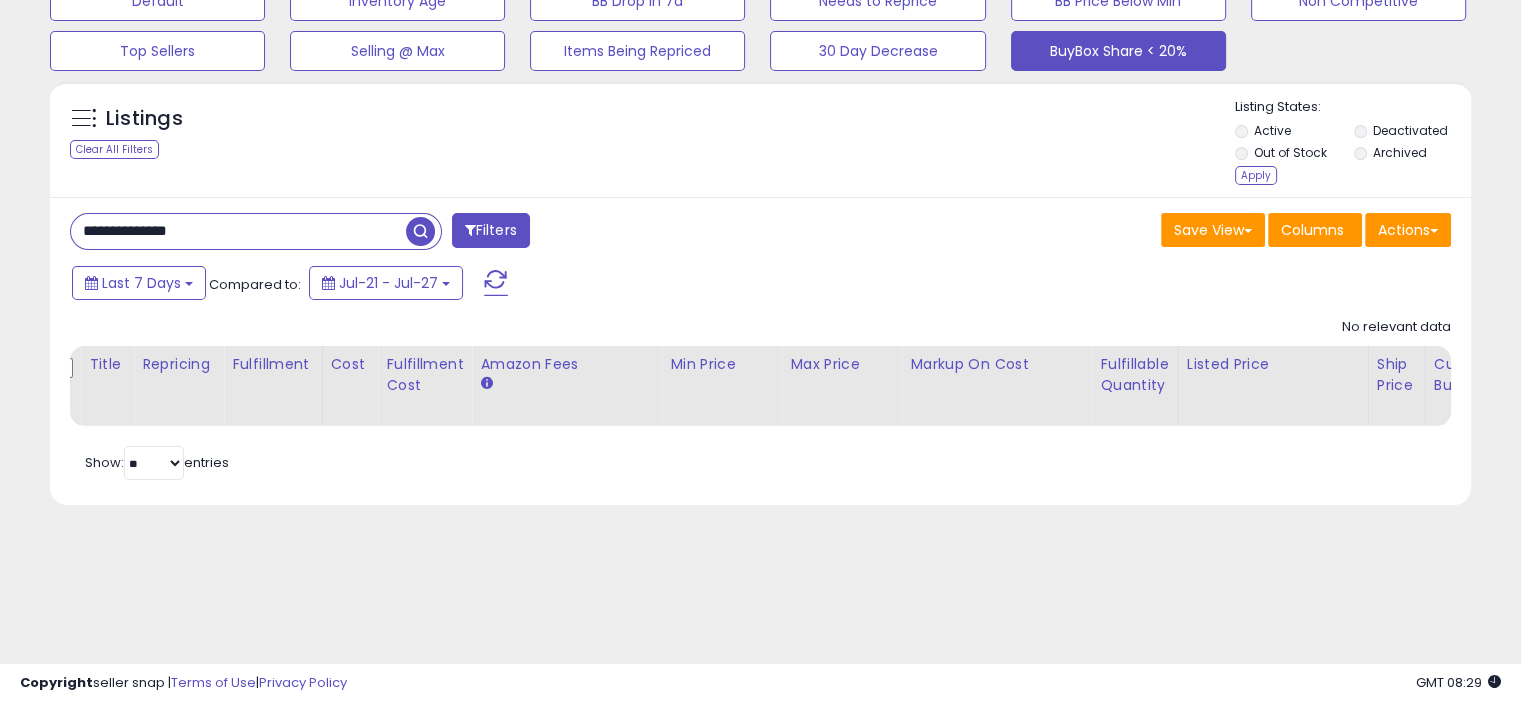 click at bounding box center (420, 231) 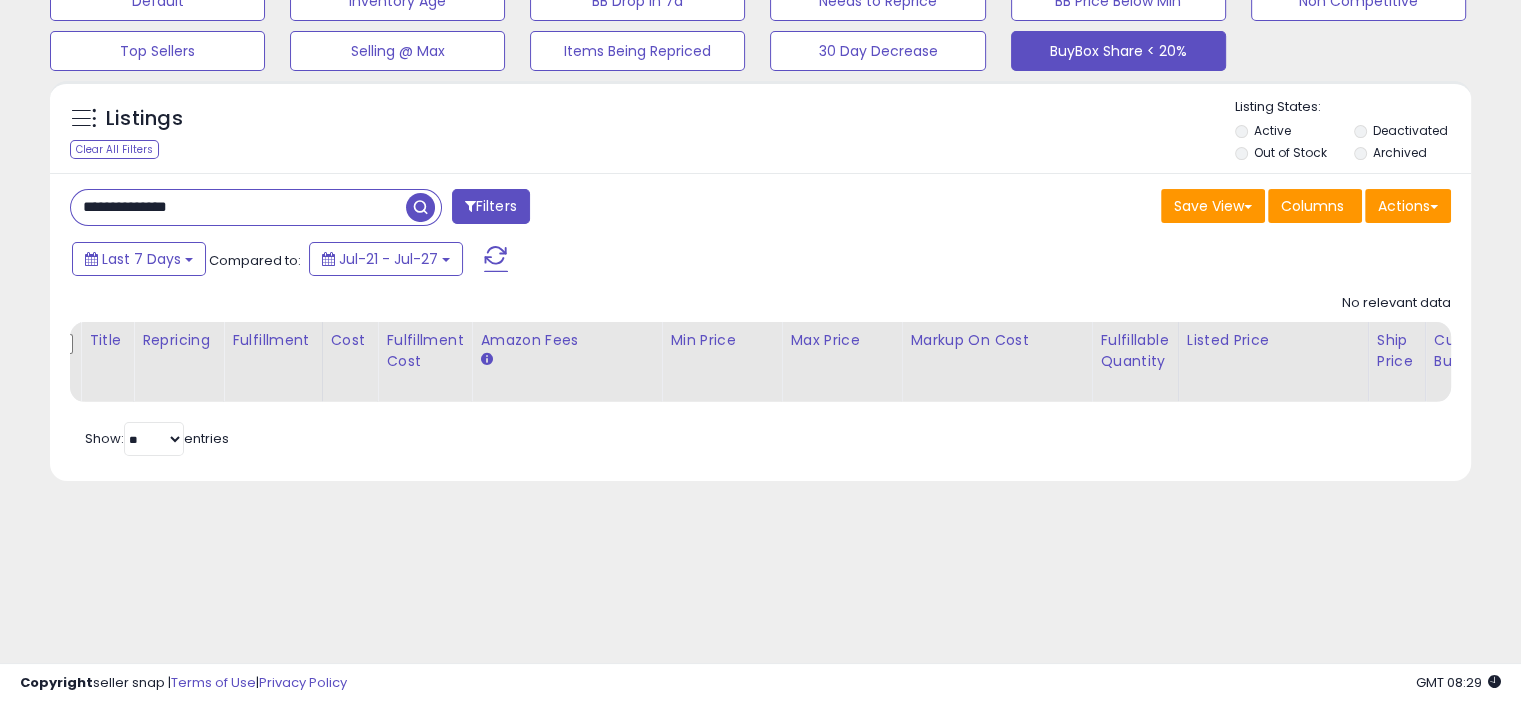 scroll, scrollTop: 0, scrollLeft: 0, axis: both 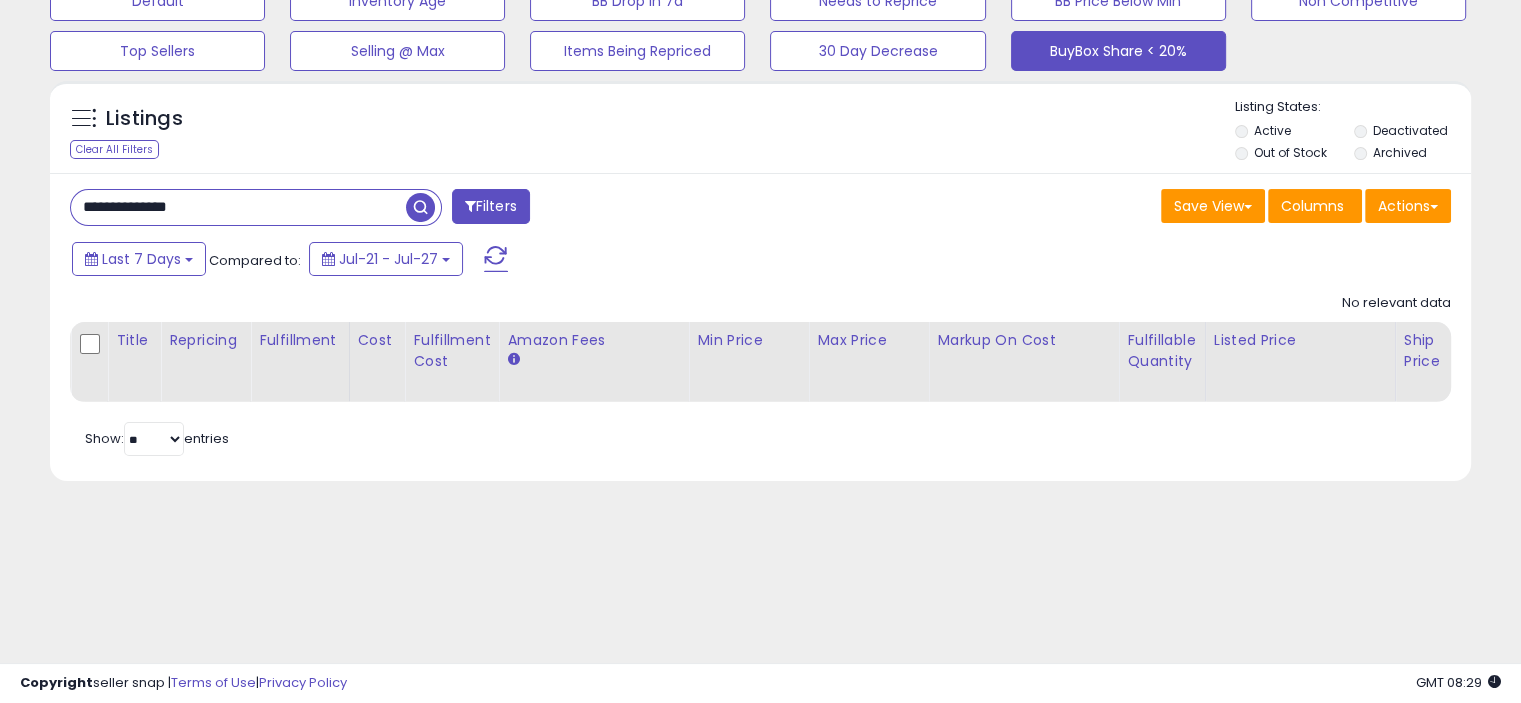 click on "**********" at bounding box center (238, 207) 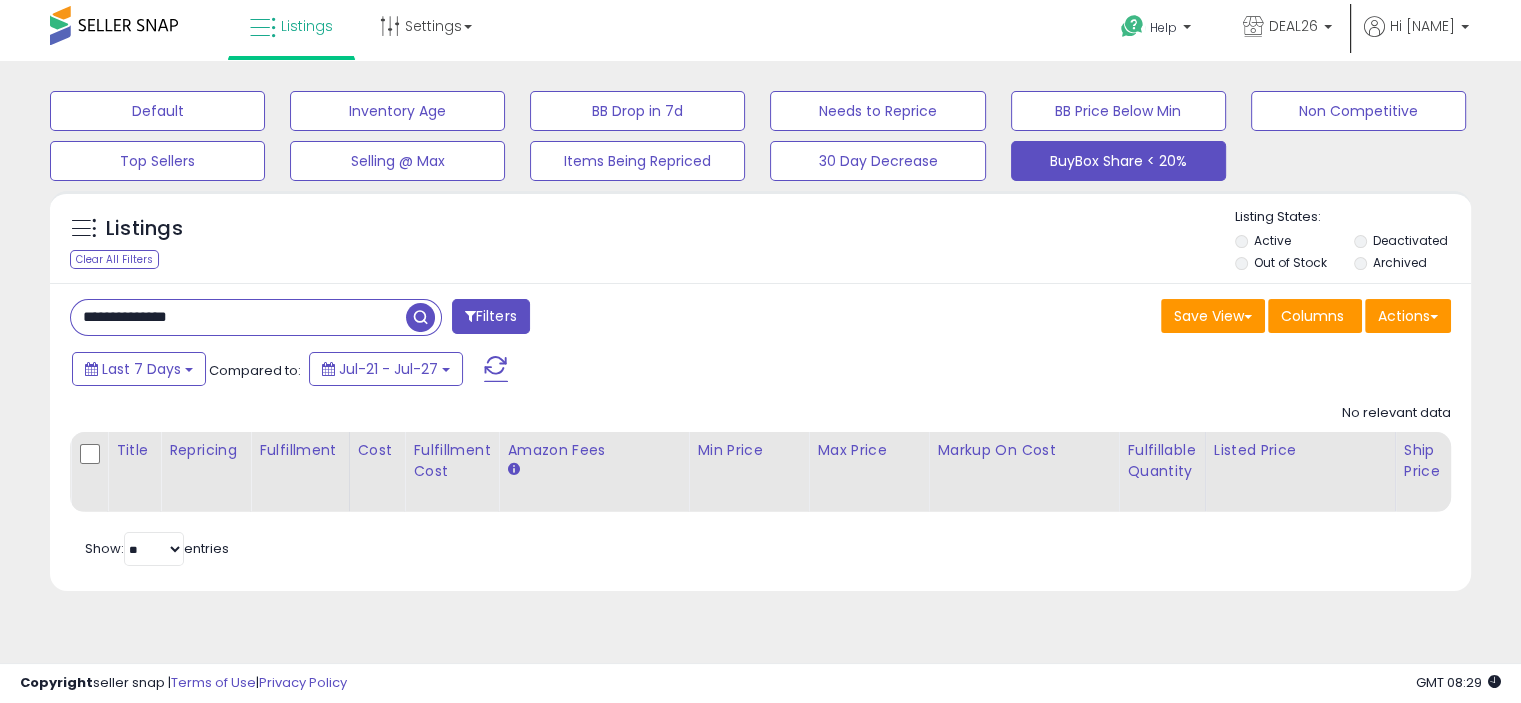 scroll, scrollTop: 0, scrollLeft: 0, axis: both 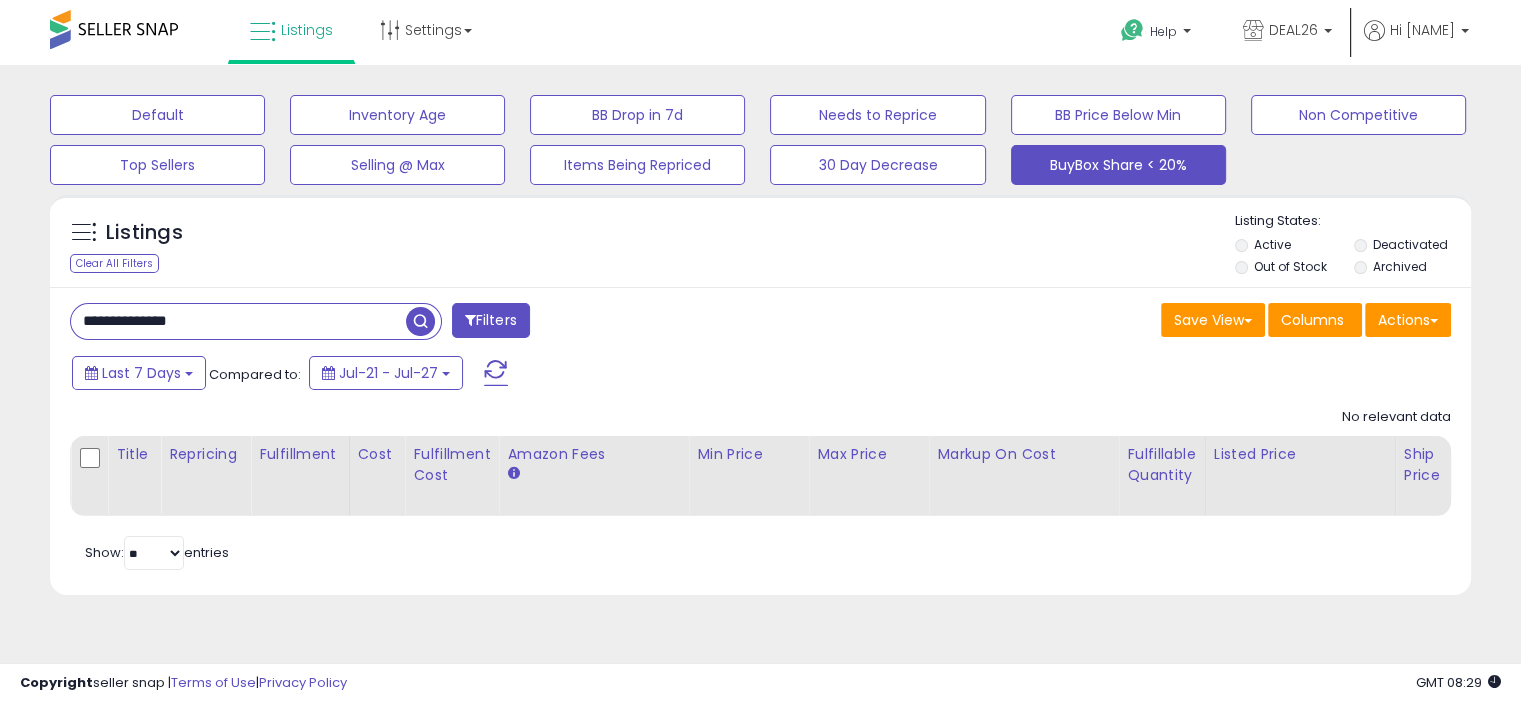 click on "Filters" at bounding box center (491, 320) 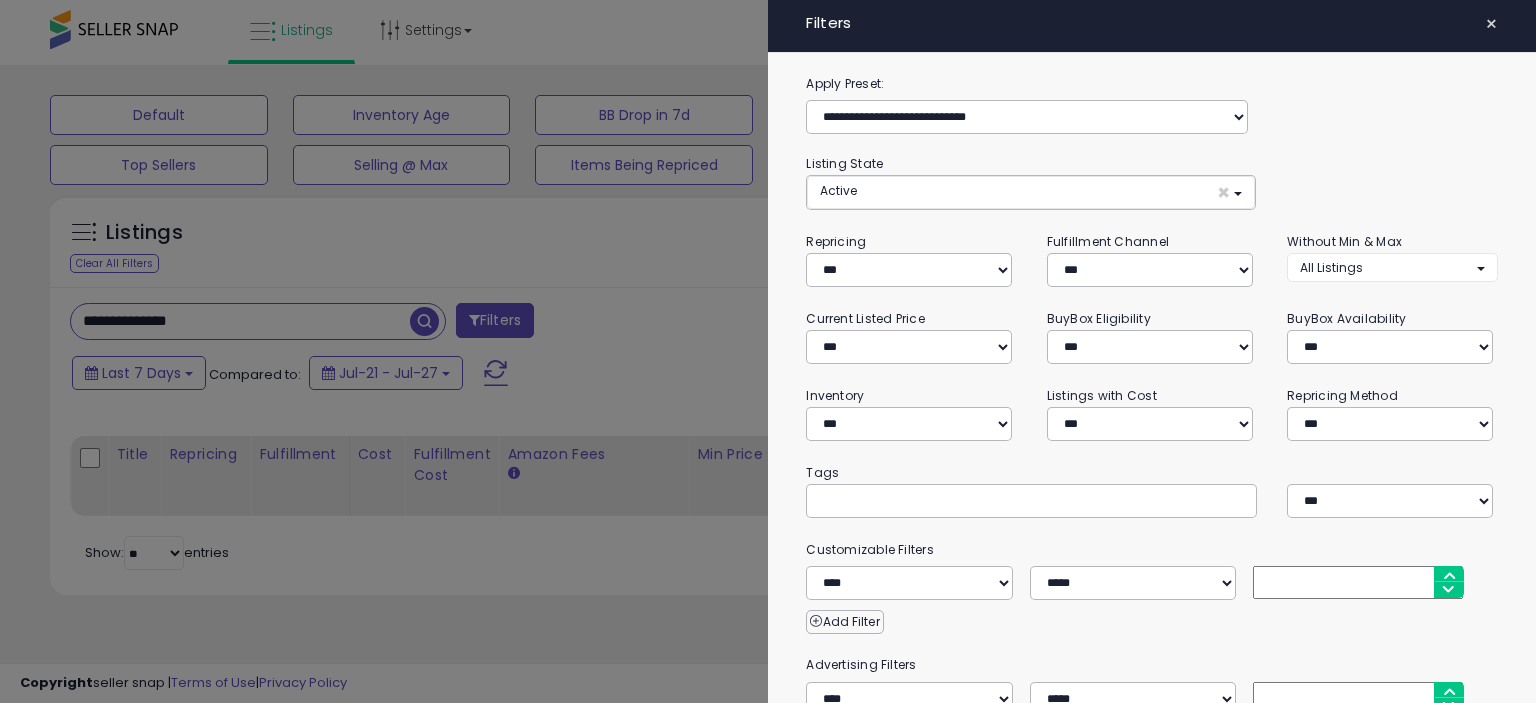 click on "×" at bounding box center (1491, 24) 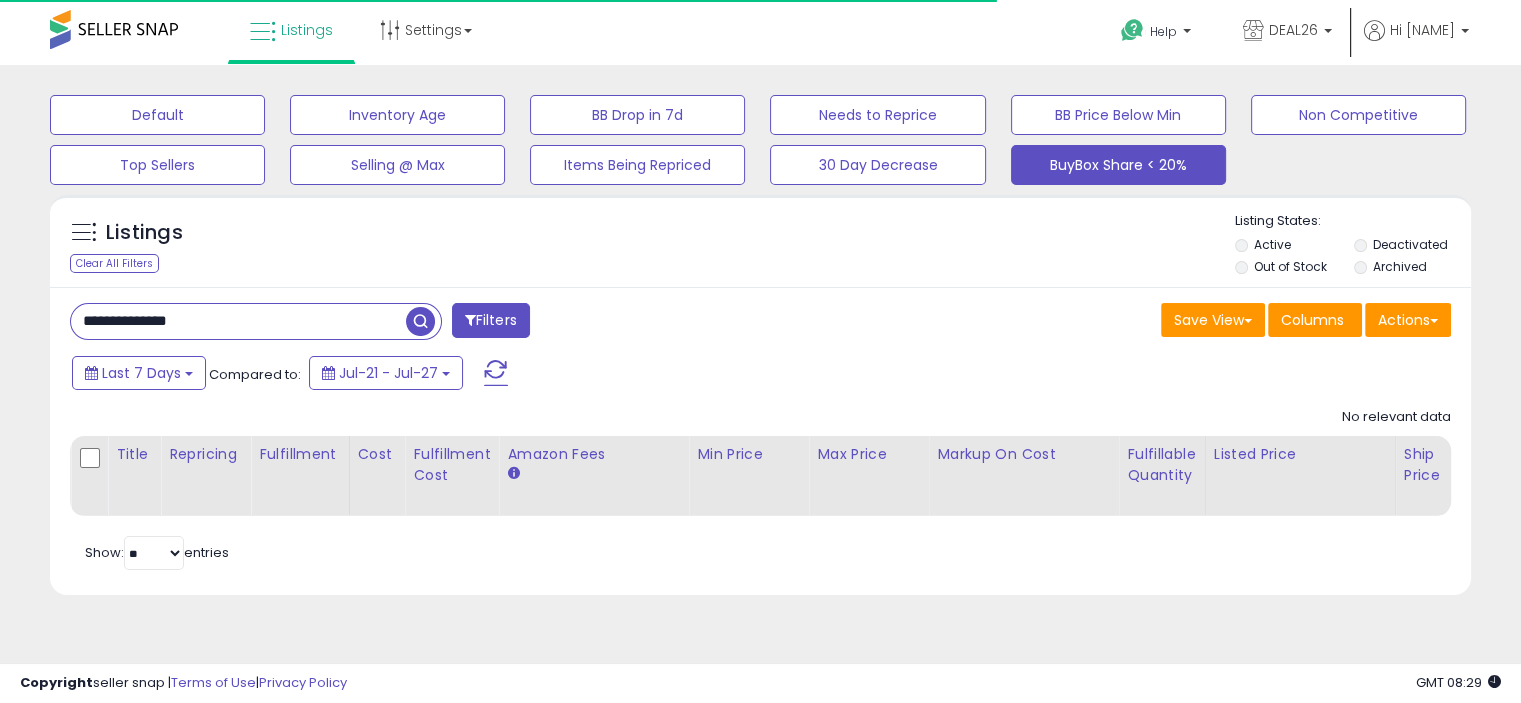 click on "Out of Stock" at bounding box center [1293, 269] 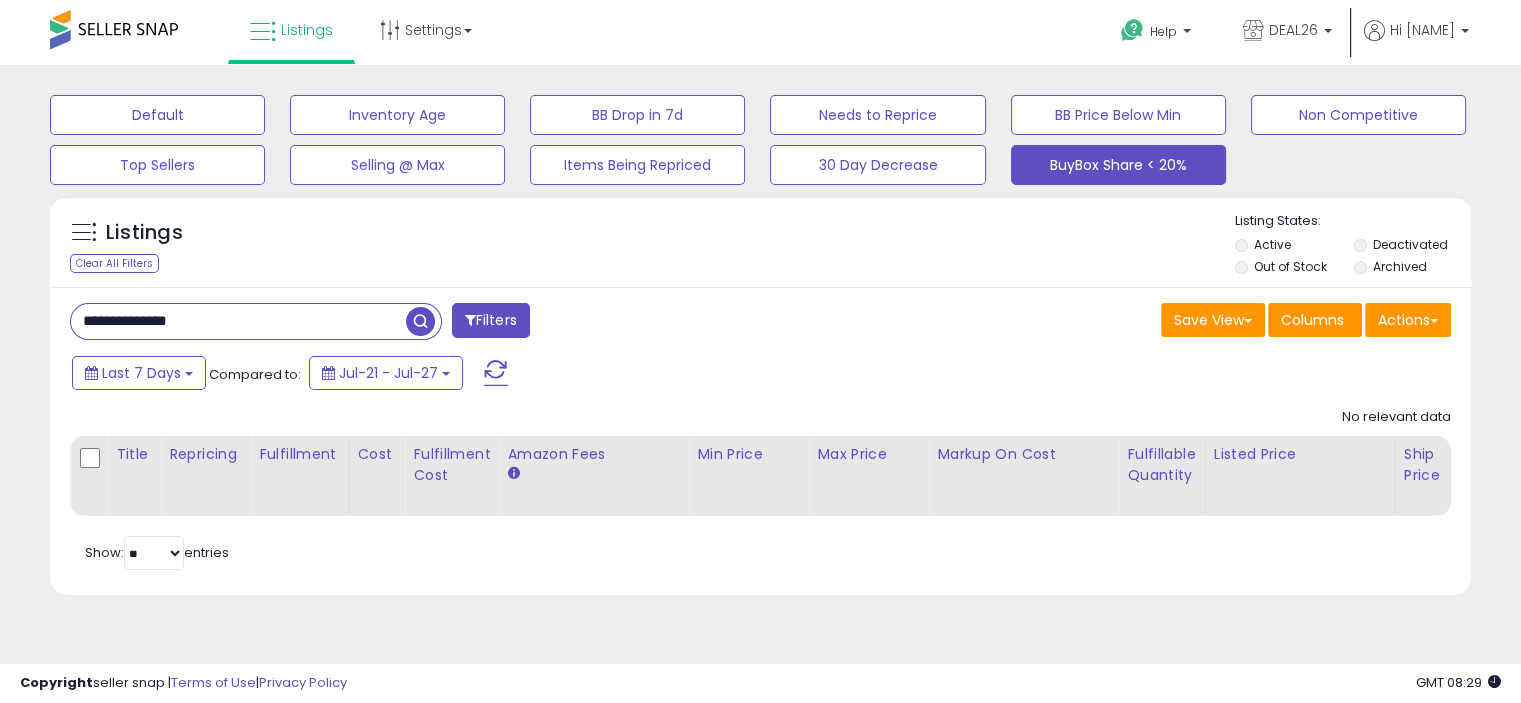 click on "Out of Stock" at bounding box center (1293, 269) 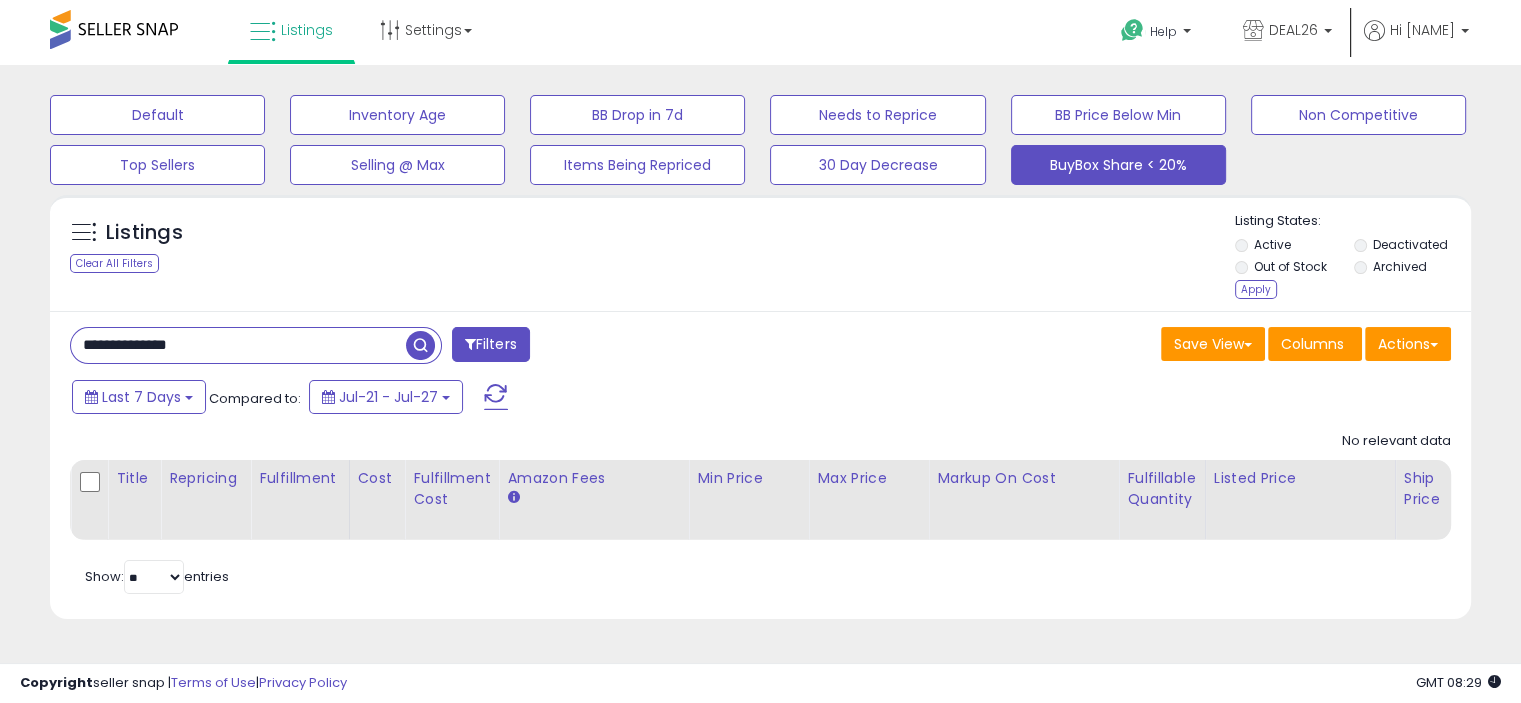 click on "Deactivated" at bounding box center [1412, 247] 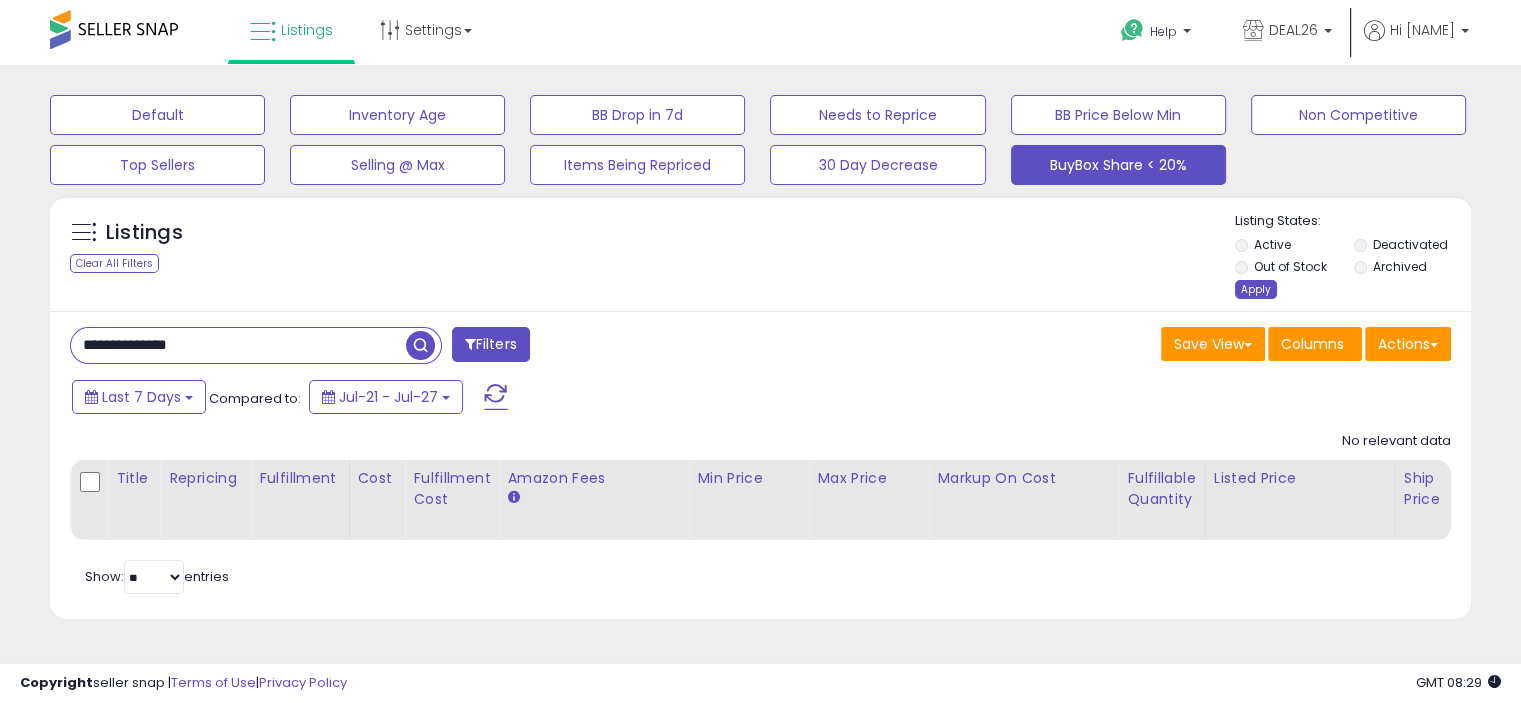 click on "Apply" at bounding box center (1256, 289) 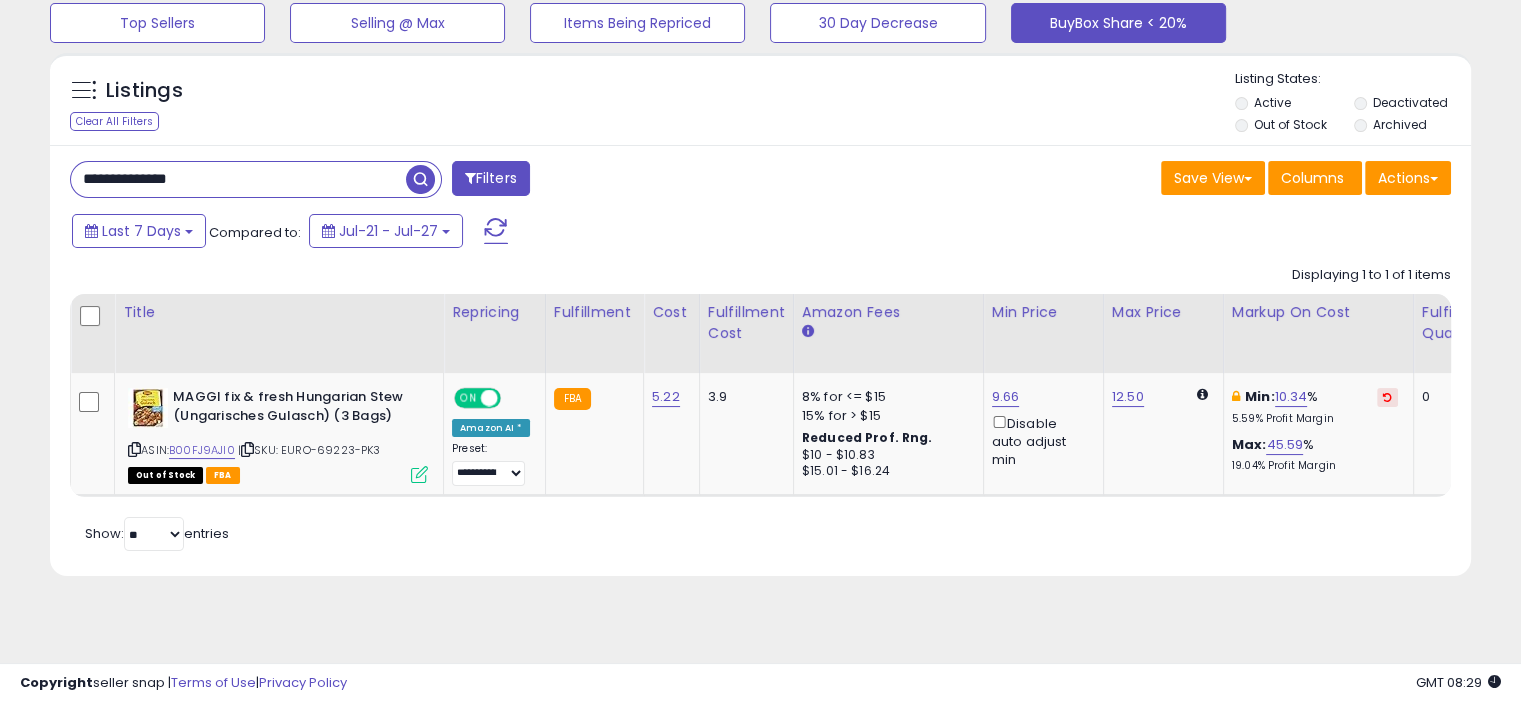 scroll, scrollTop: 142, scrollLeft: 0, axis: vertical 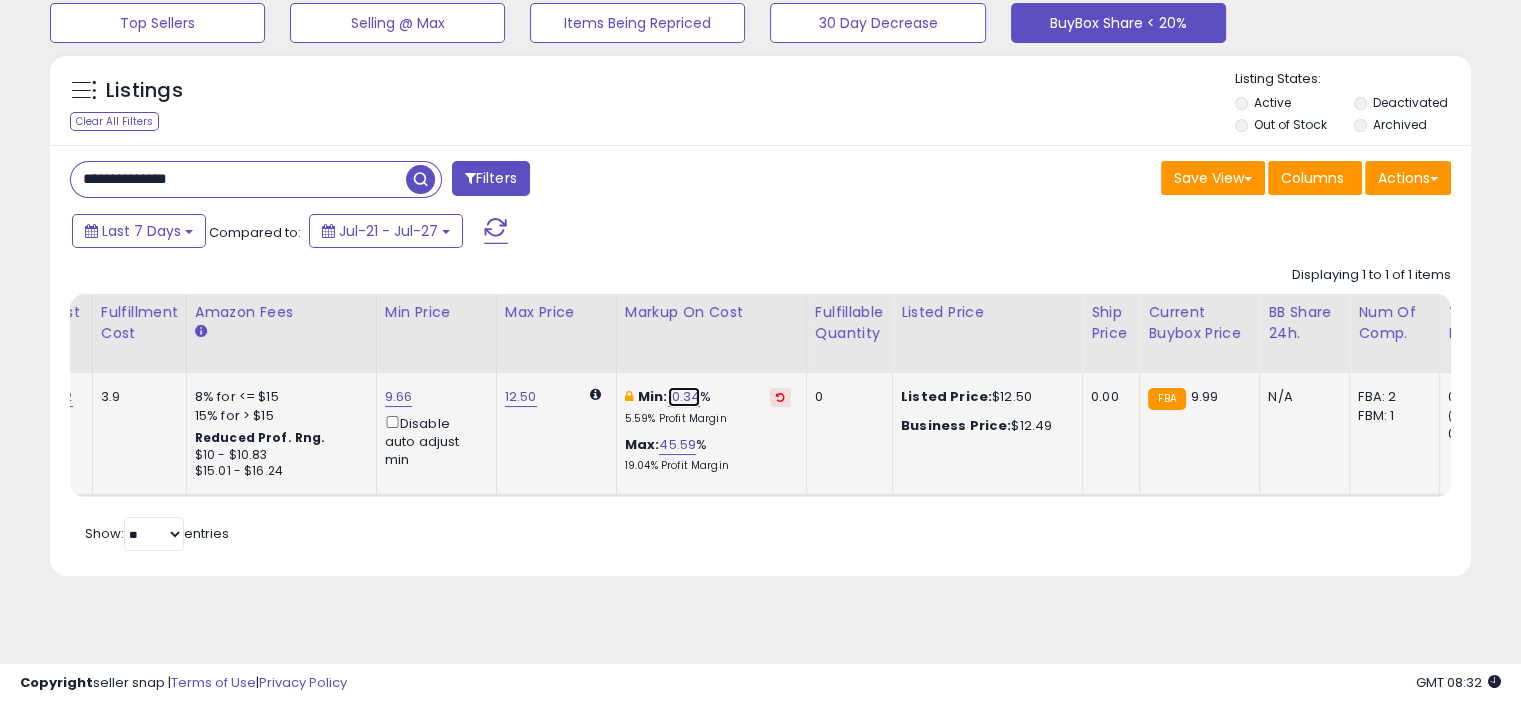 click on "10.34" at bounding box center (684, 397) 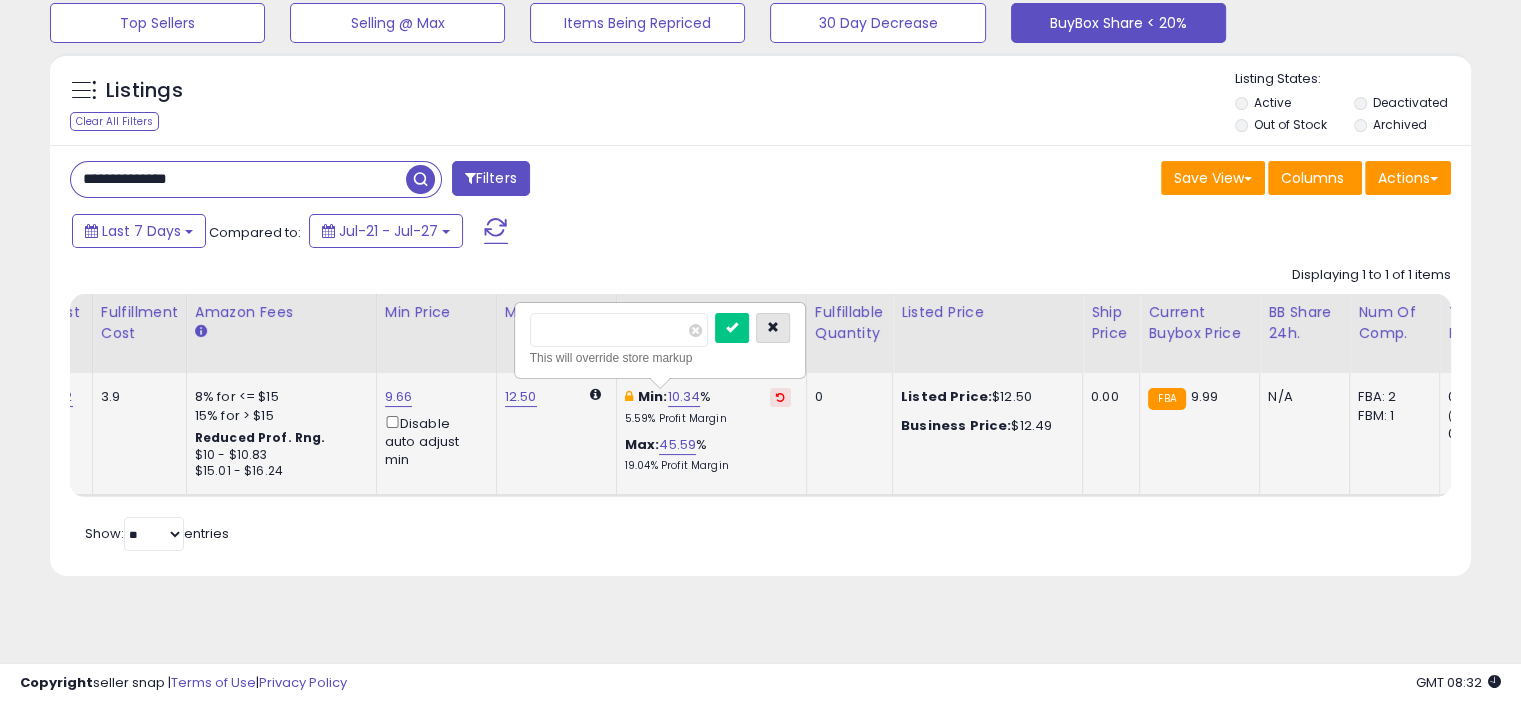 click at bounding box center (773, 327) 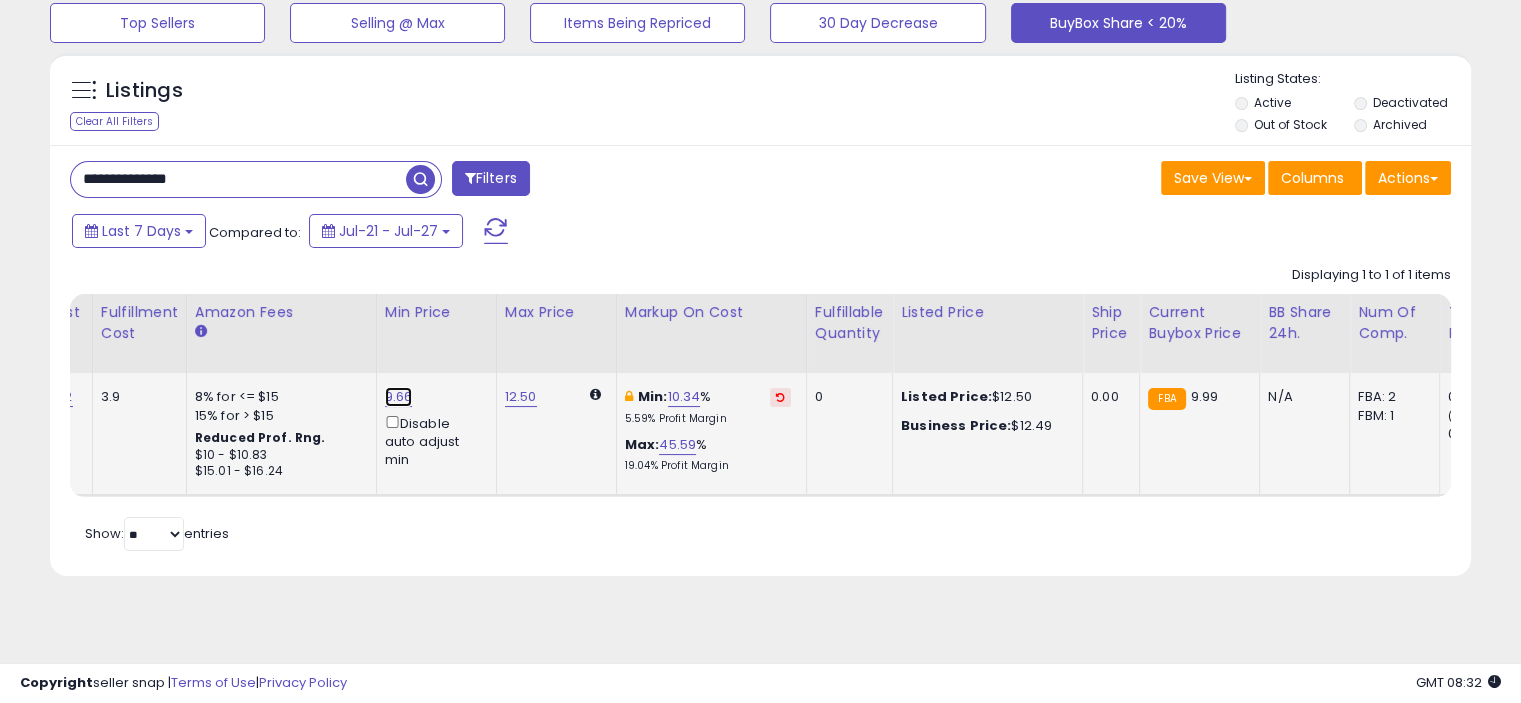 click on "9.66" at bounding box center [399, 397] 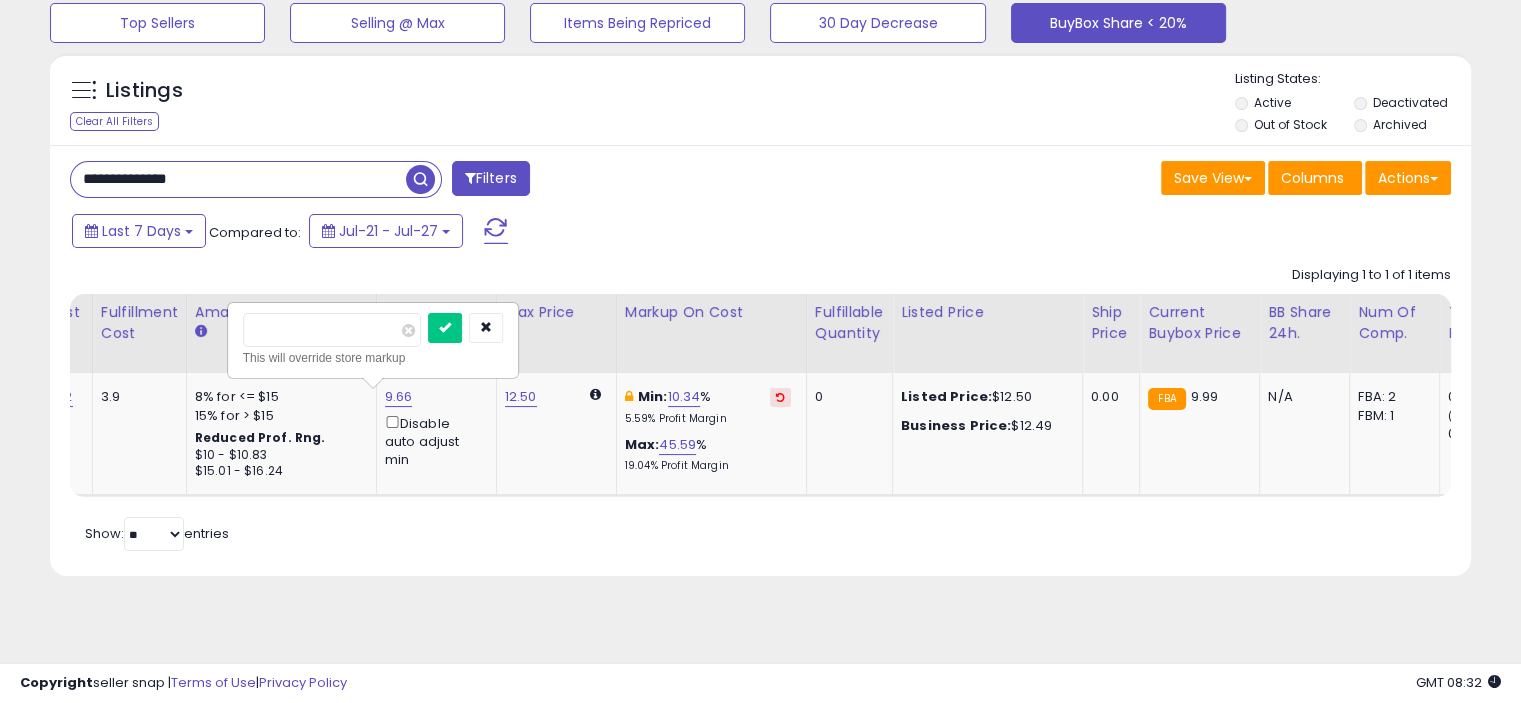 drag, startPoint x: 304, startPoint y: 330, endPoint x: 198, endPoint y: 324, distance: 106.16968 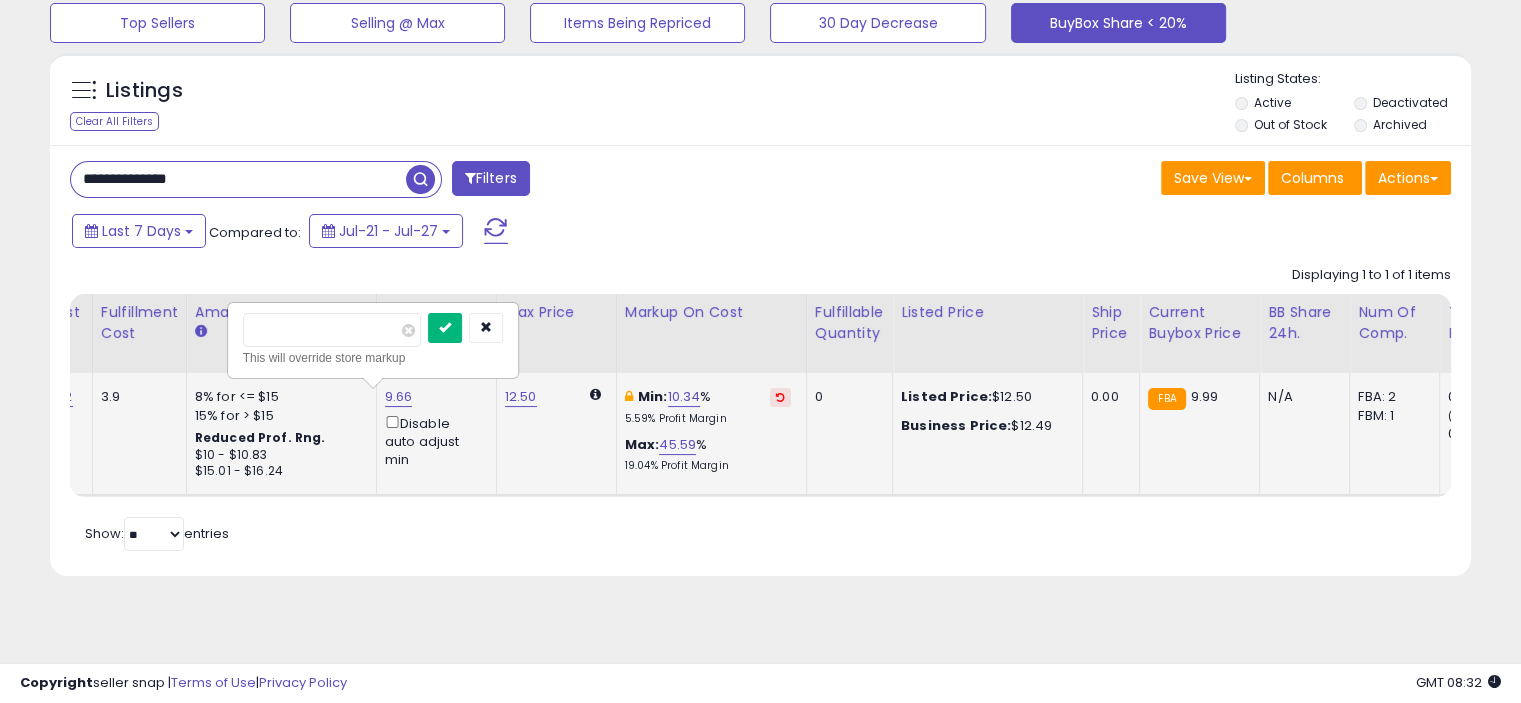 type on "****" 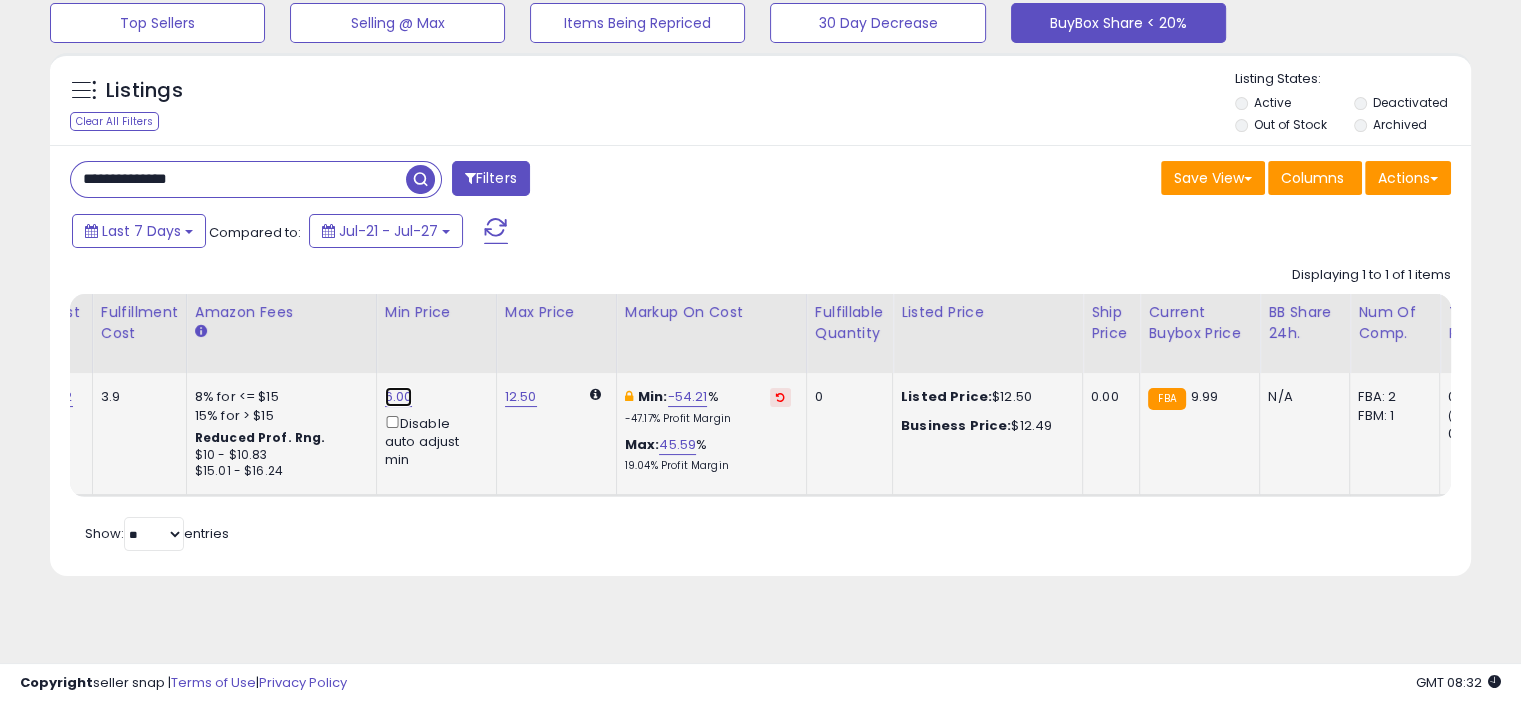 click on "6.00" at bounding box center [399, 397] 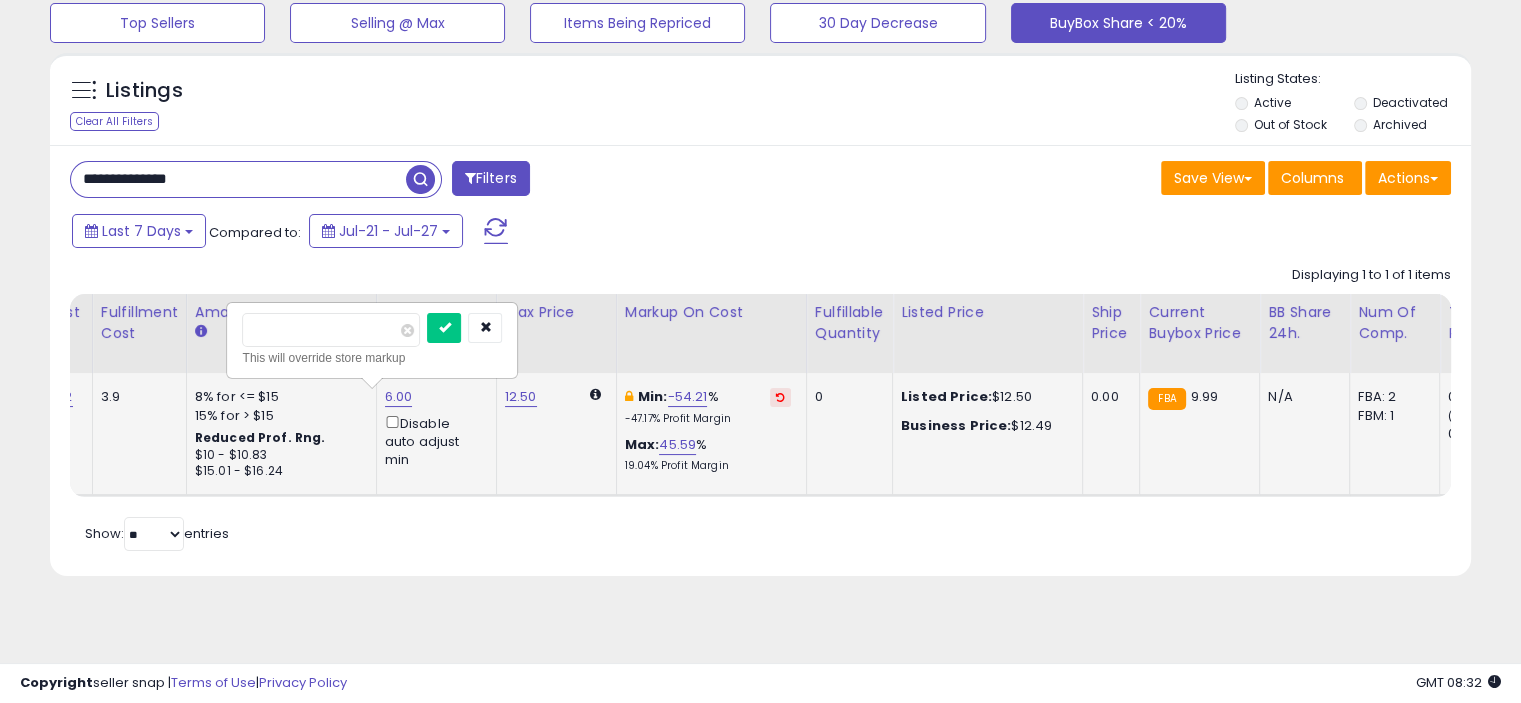 drag, startPoint x: 335, startPoint y: 336, endPoint x: 268, endPoint y: 338, distance: 67.02985 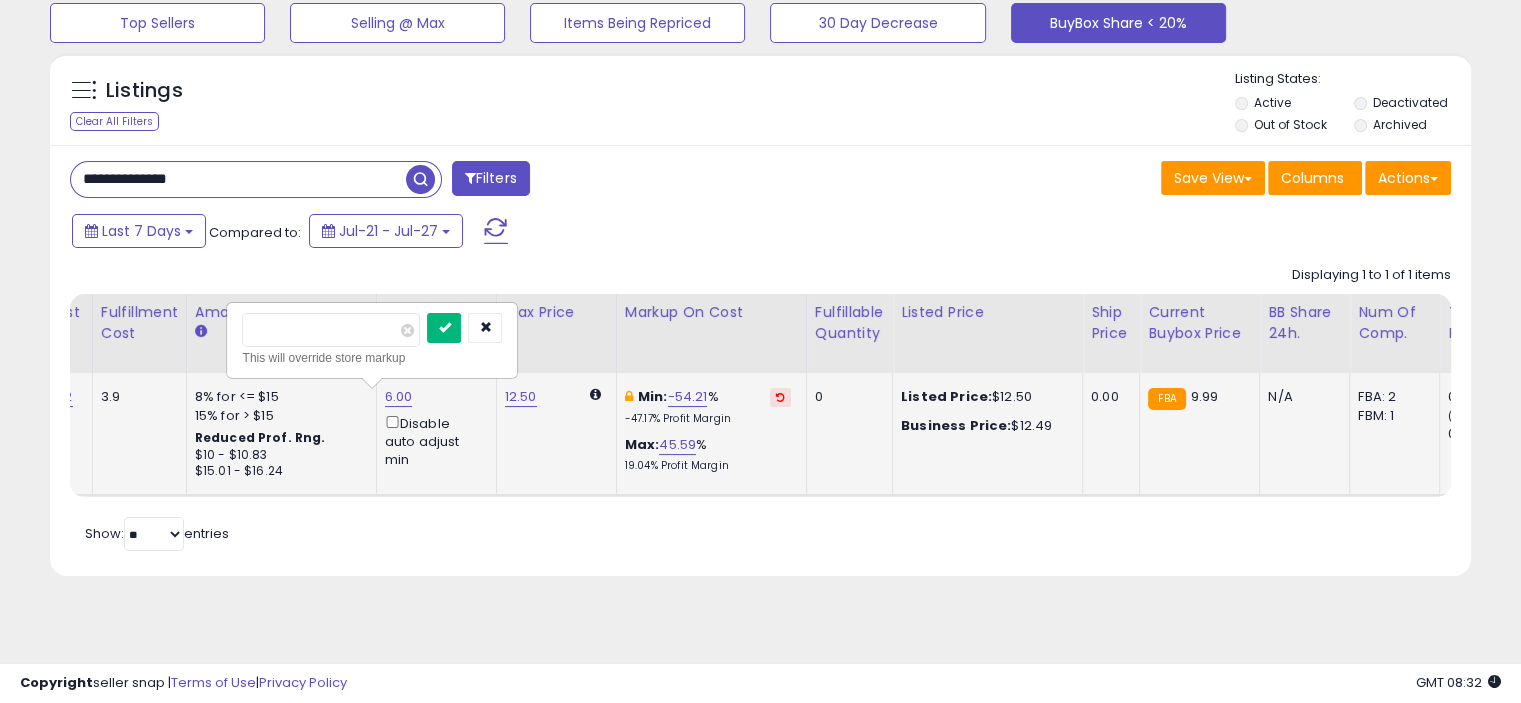 type on "****" 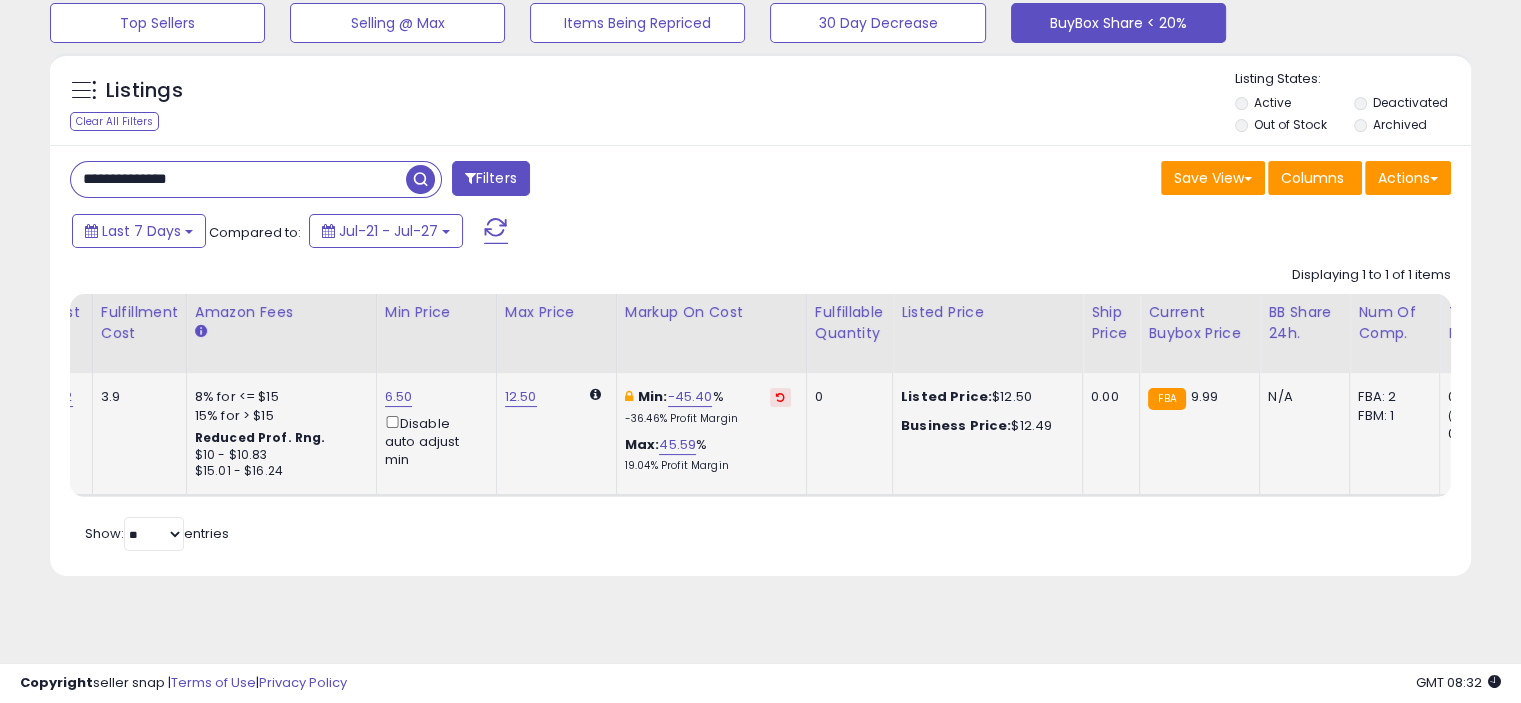 scroll, scrollTop: 0, scrollLeft: 446, axis: horizontal 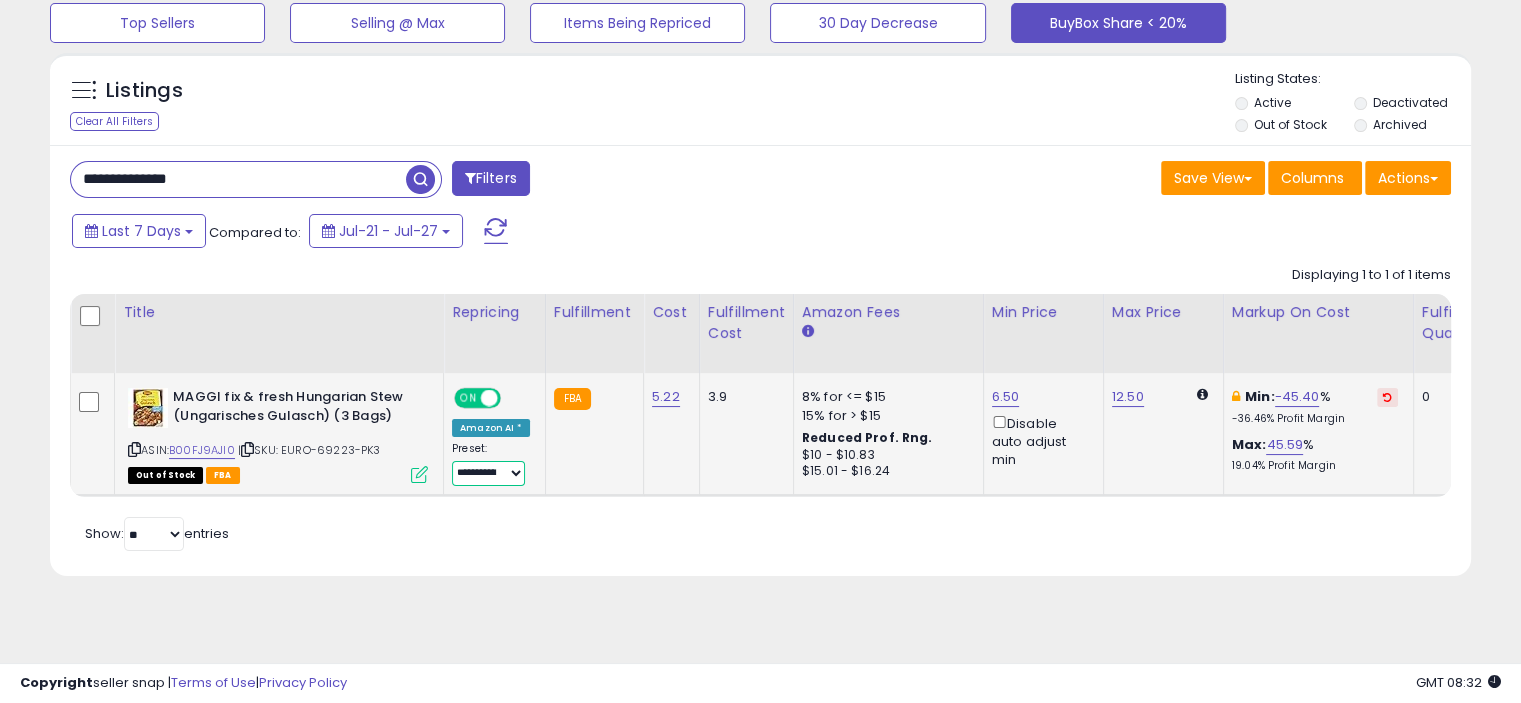 click on "**********" at bounding box center (488, 473) 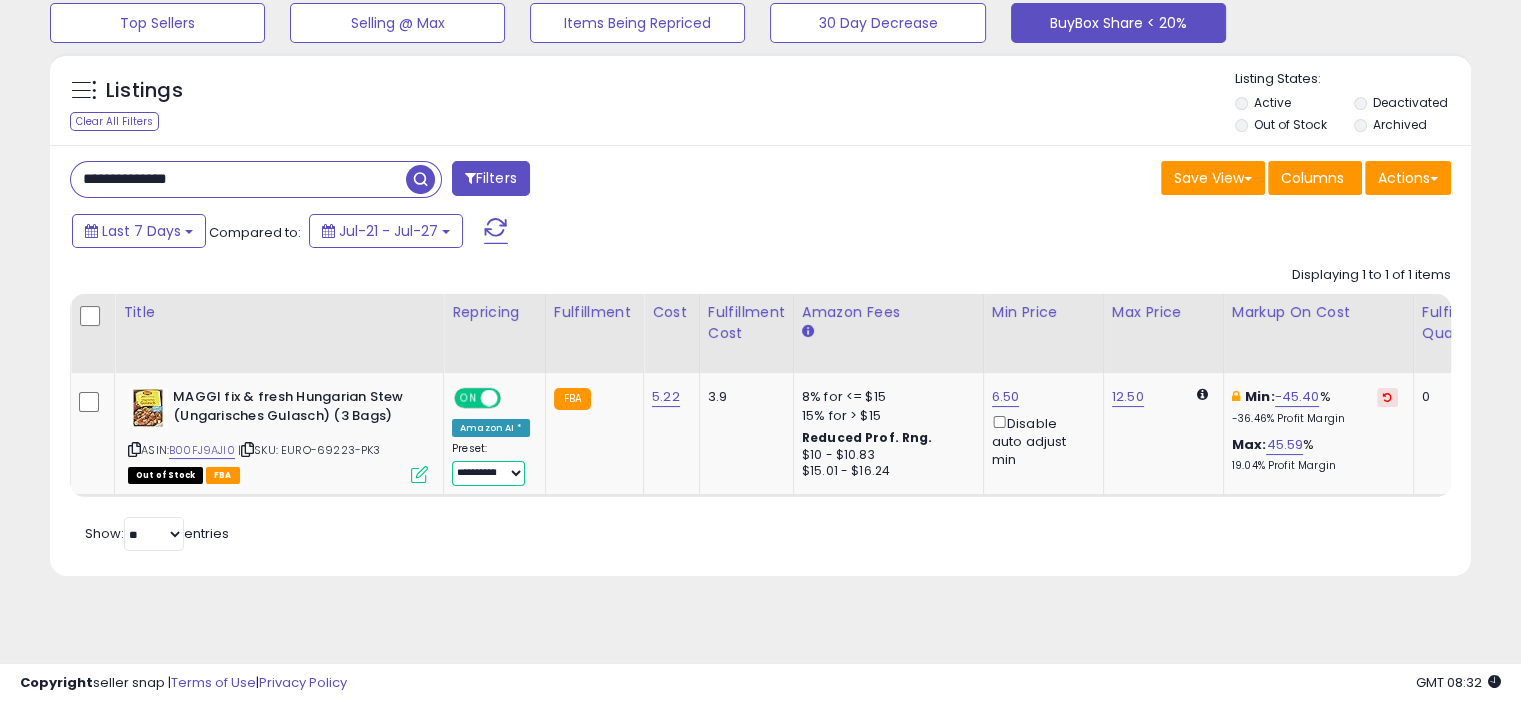 select on "****" 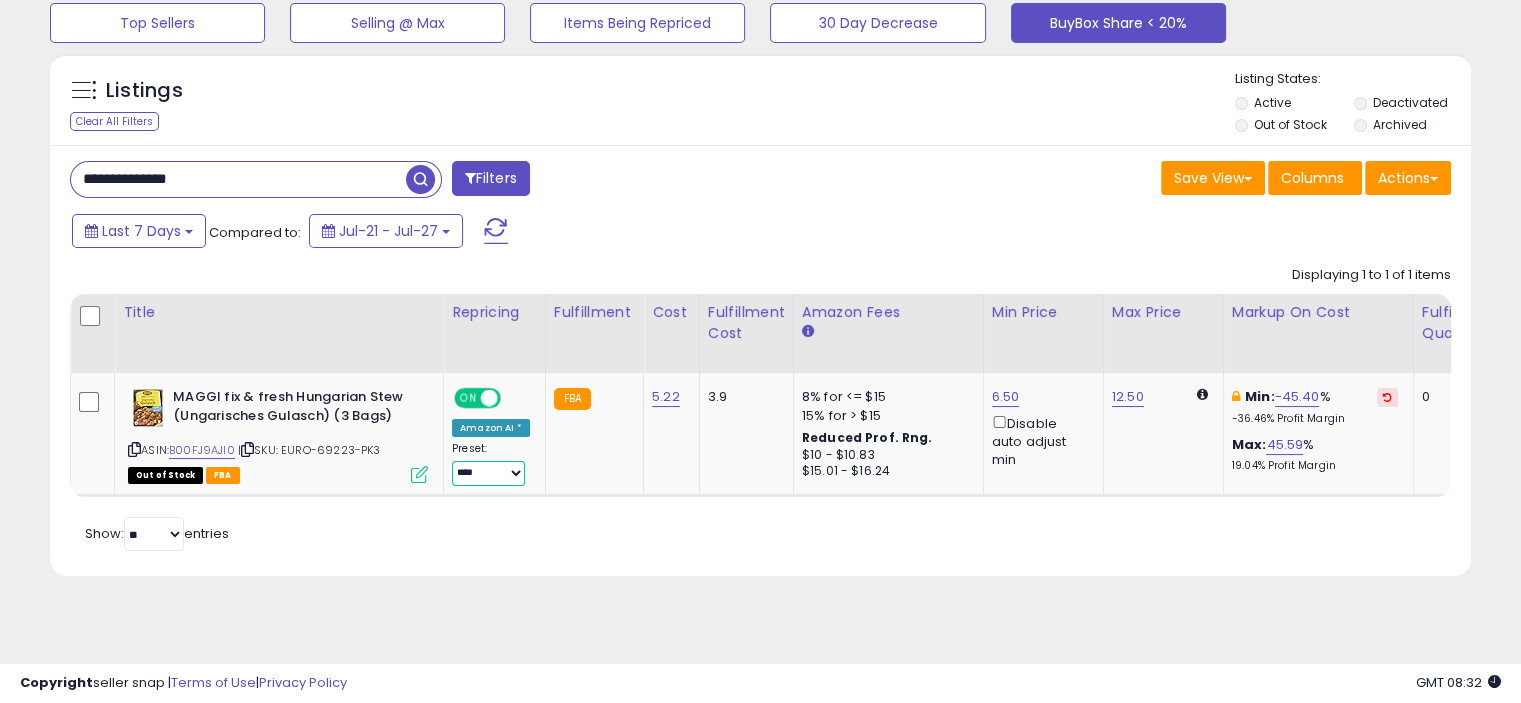 click on "**********" at bounding box center [488, 473] 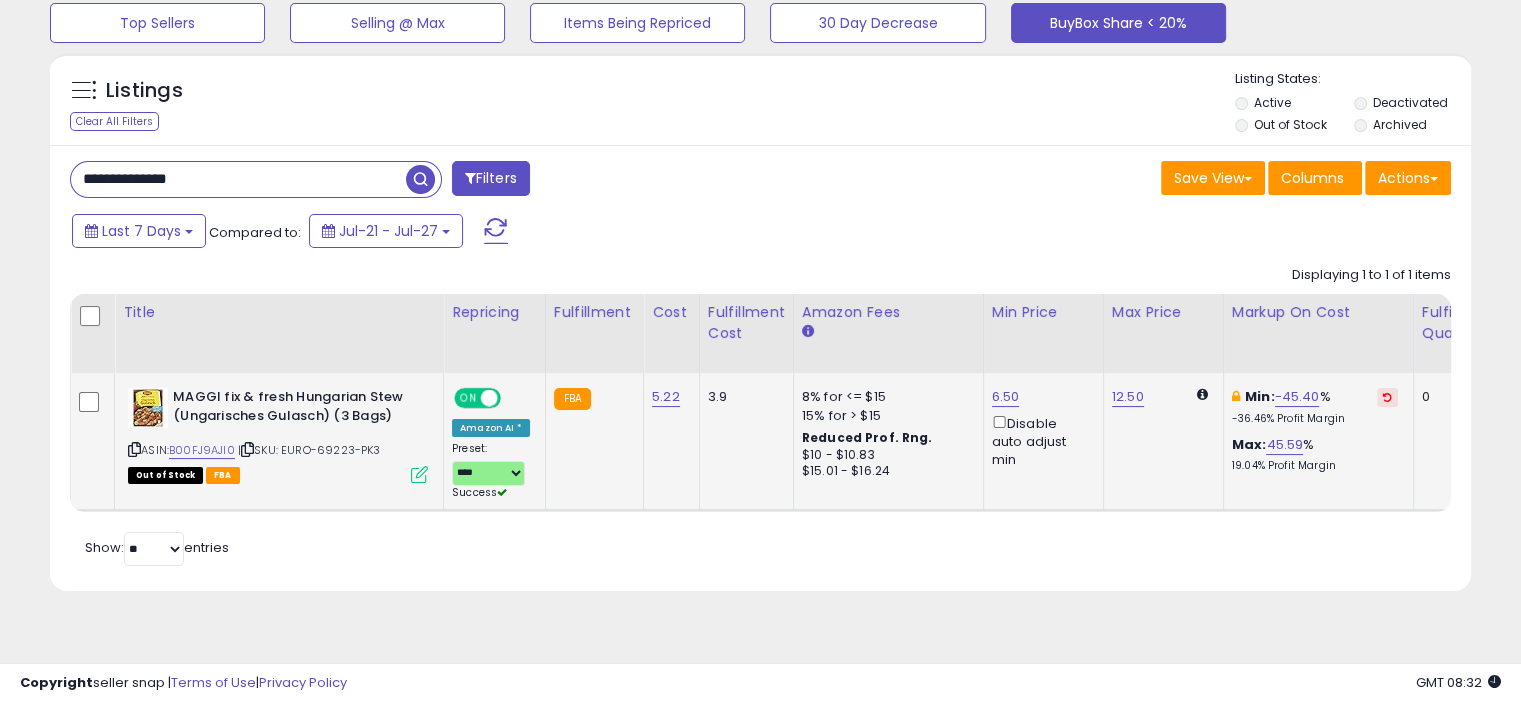 click at bounding box center (419, 474) 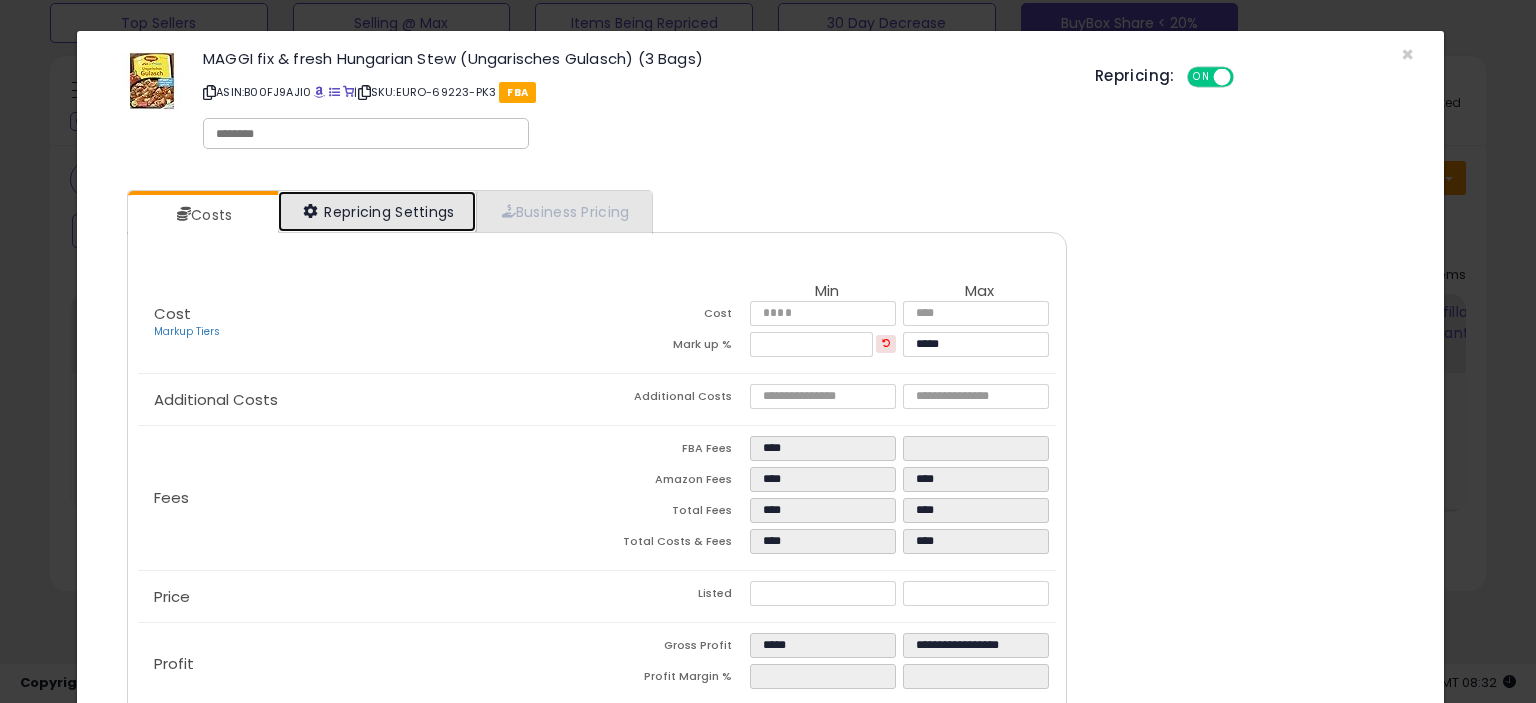 click on "Repricing Settings" at bounding box center [377, 211] 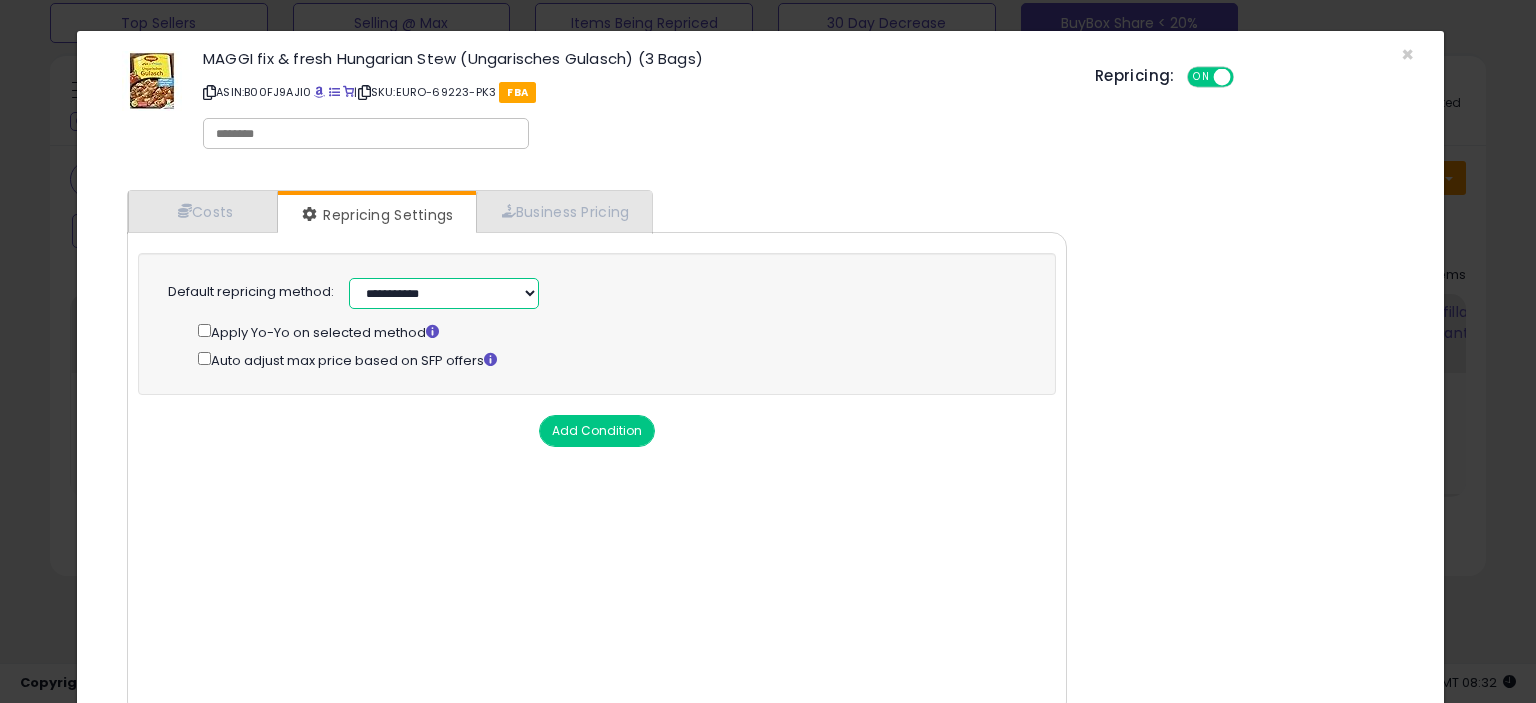 click on "**********" at bounding box center (444, 293) 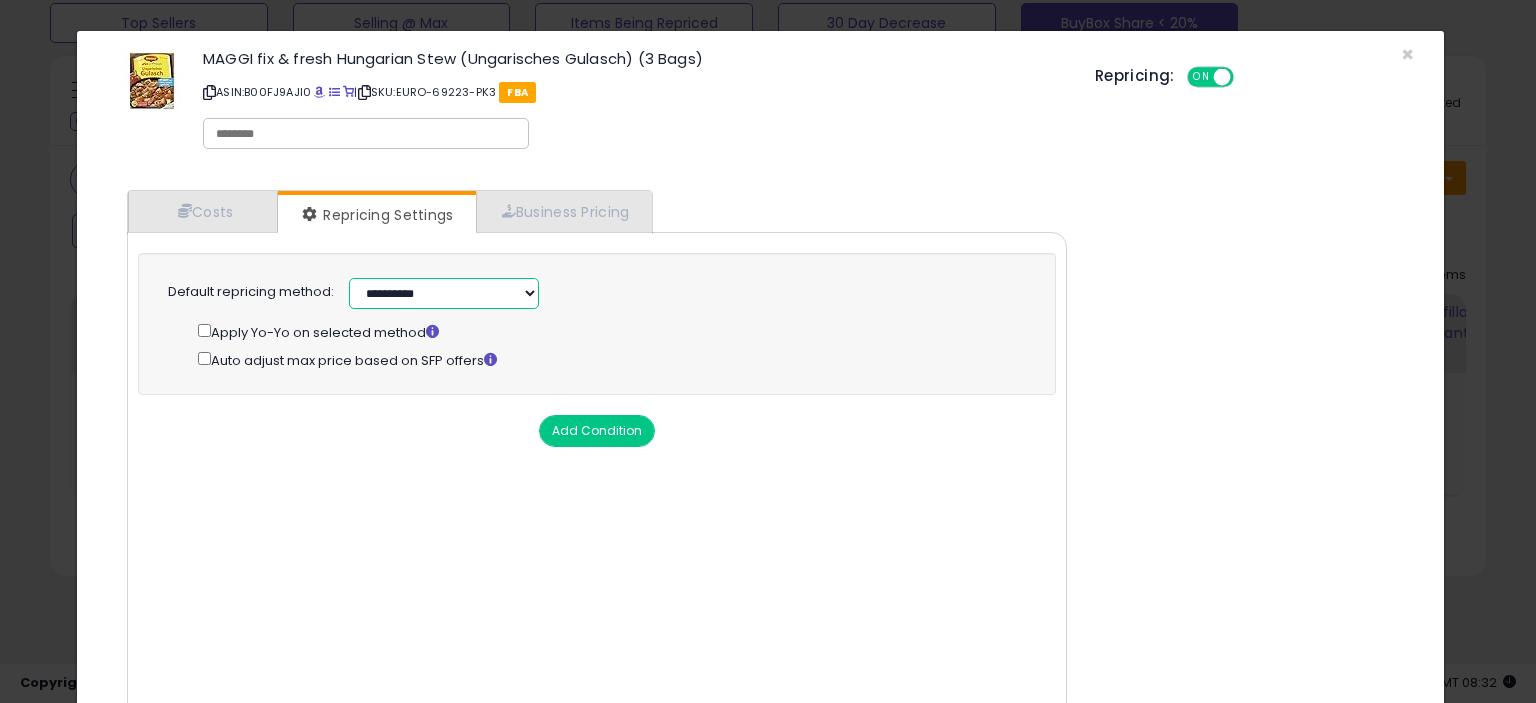 click on "**********" at bounding box center [444, 293] 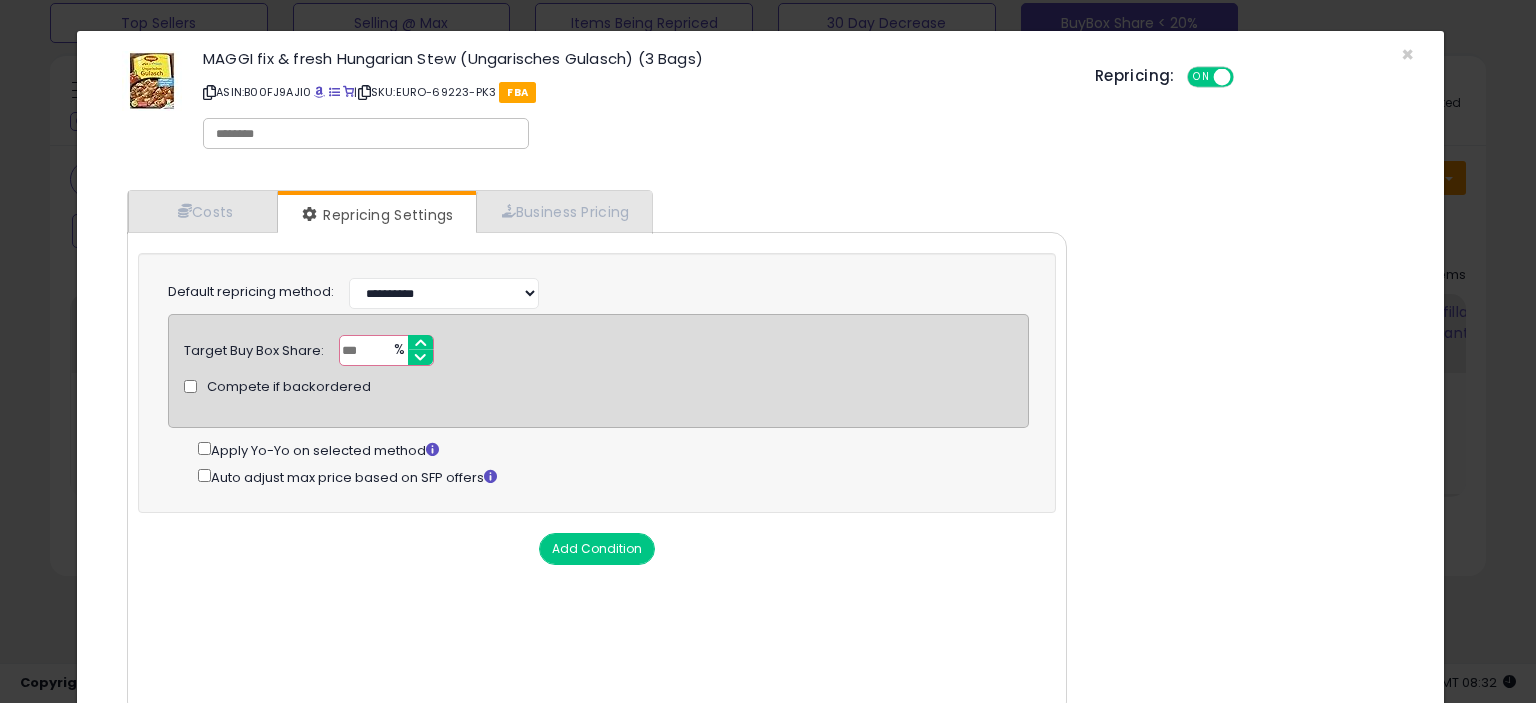 drag, startPoint x: 346, startPoint y: 351, endPoint x: 296, endPoint y: 353, distance: 50.039986 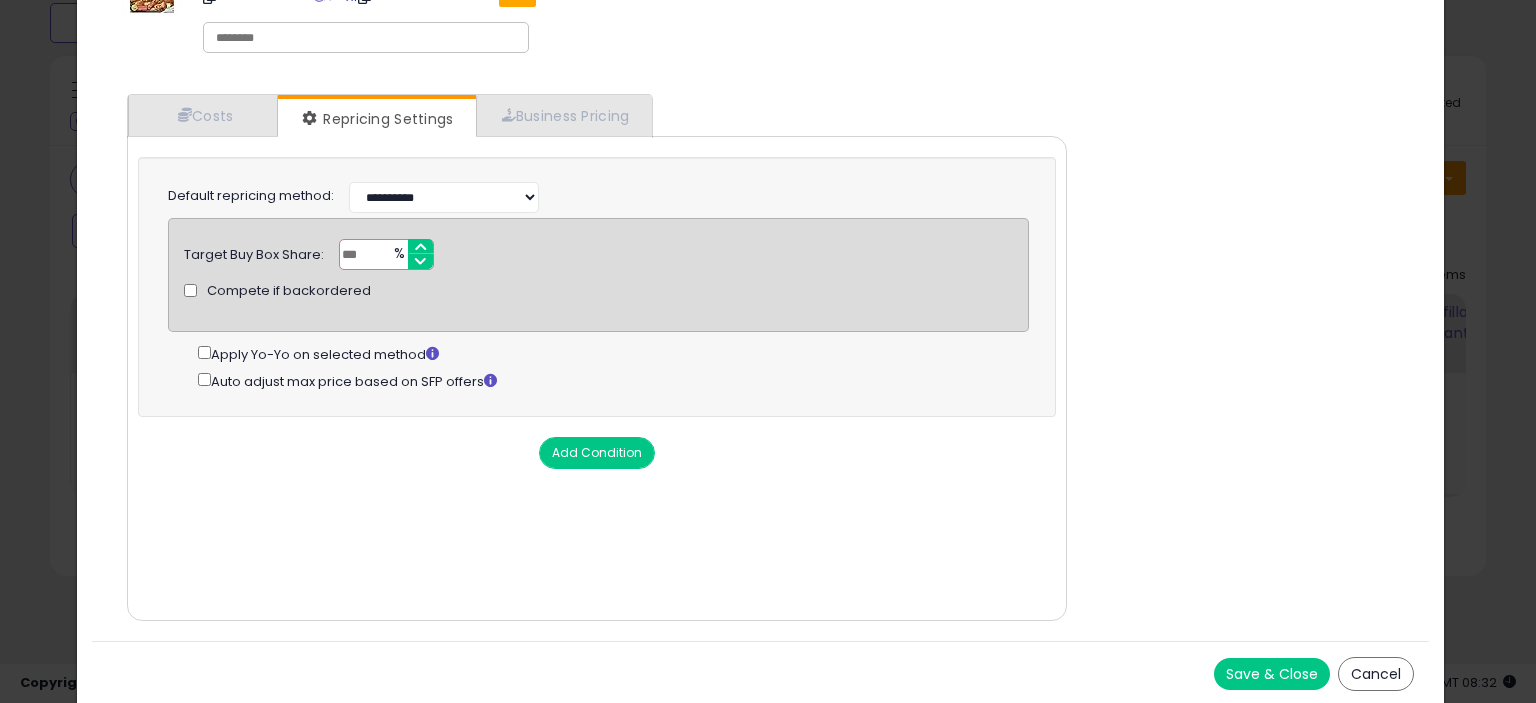 click on "Save & Close" at bounding box center (1272, 674) 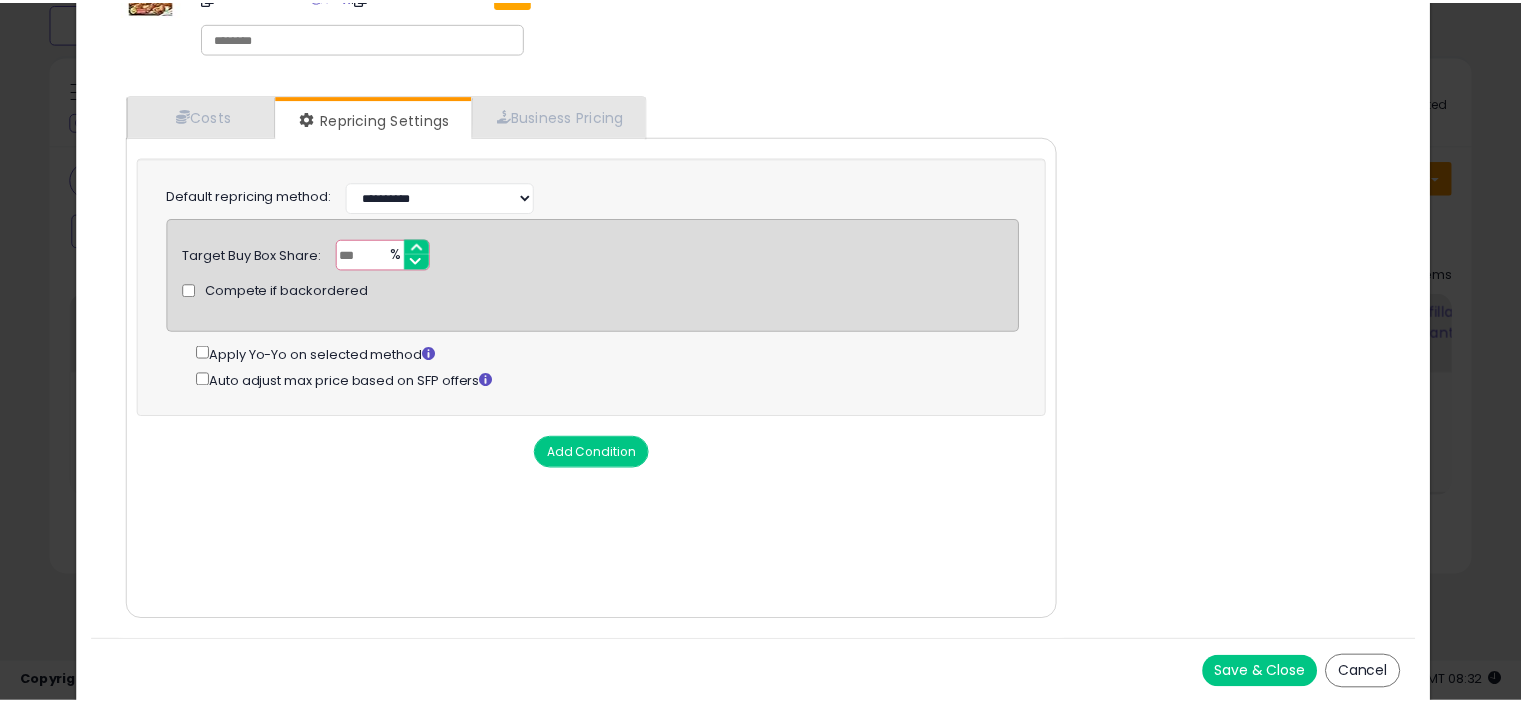 scroll, scrollTop: 0, scrollLeft: 0, axis: both 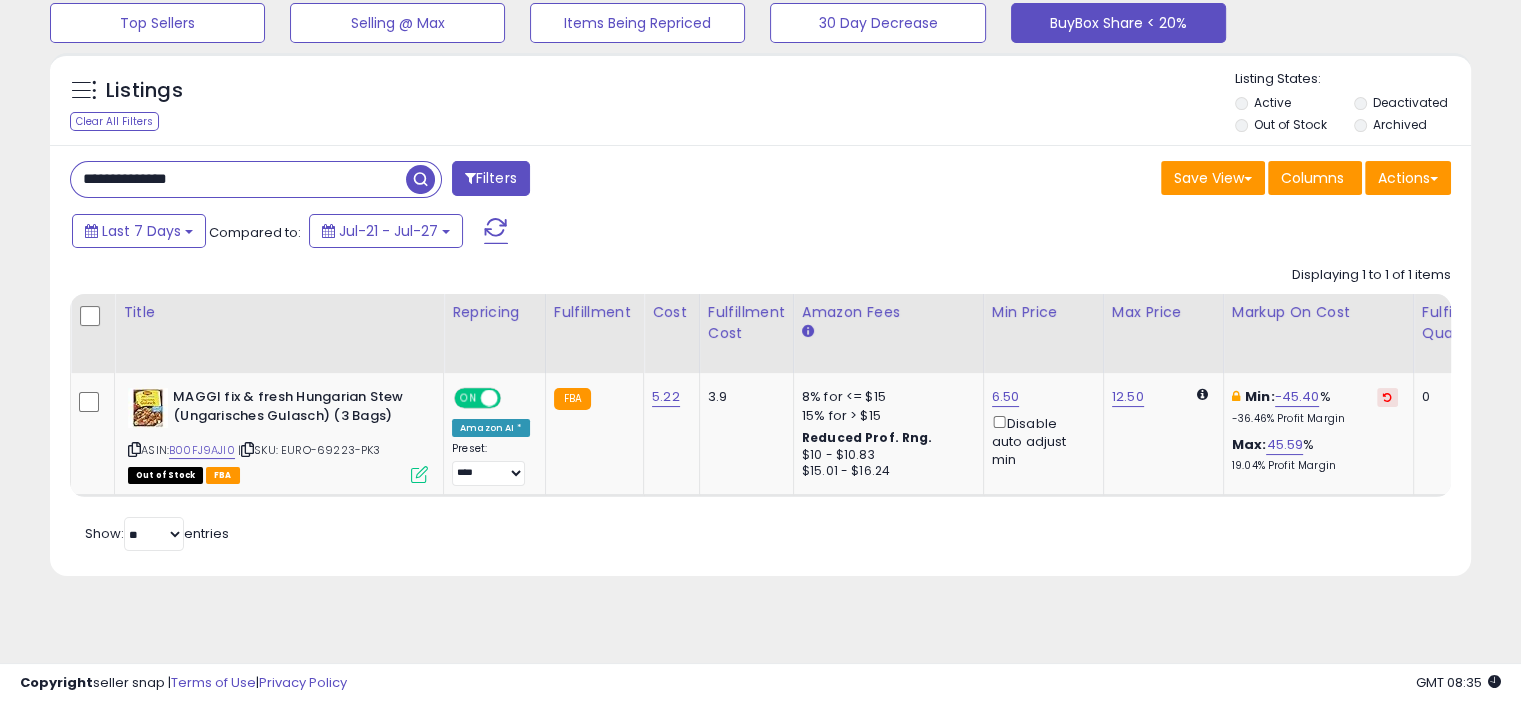 drag, startPoint x: 162, startPoint y: 199, endPoint x: 36, endPoint y: 217, distance: 127.27922 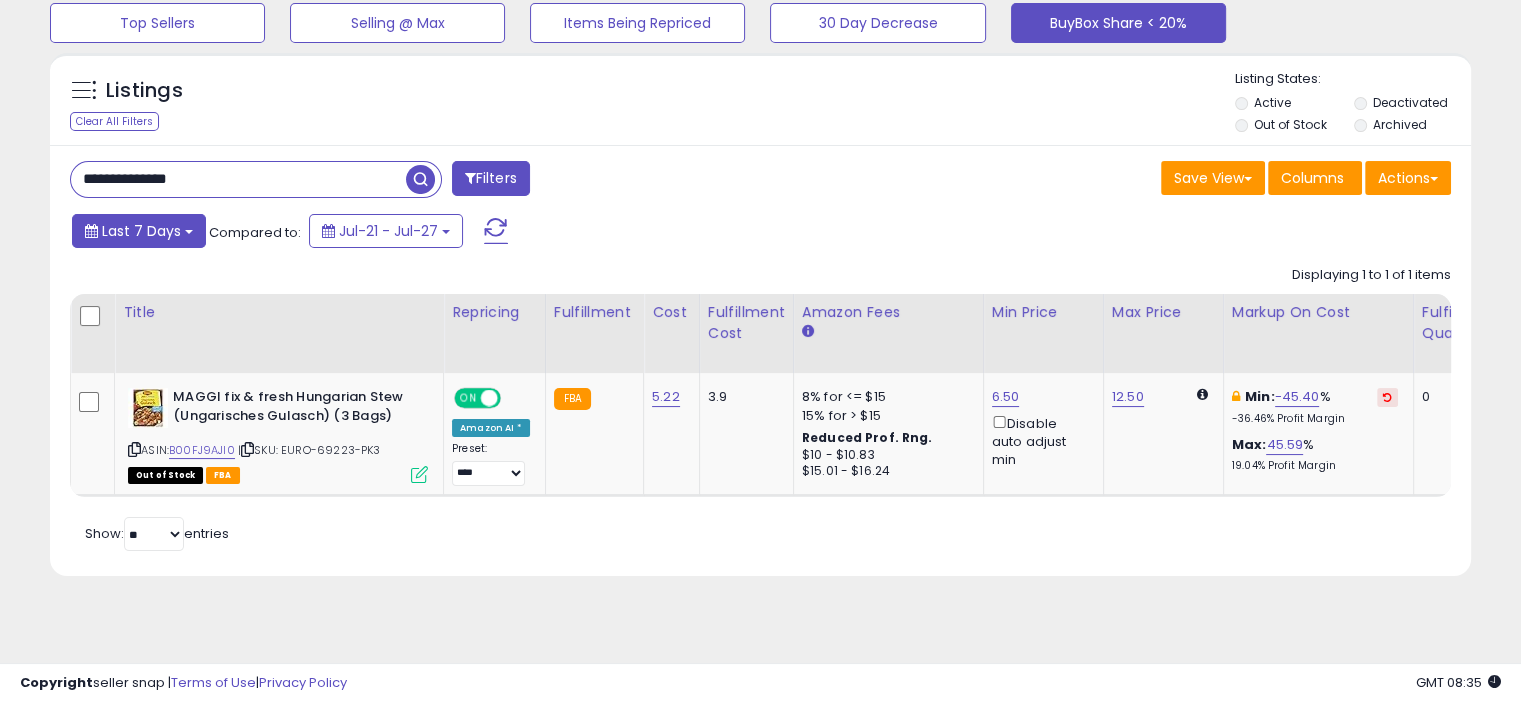 paste 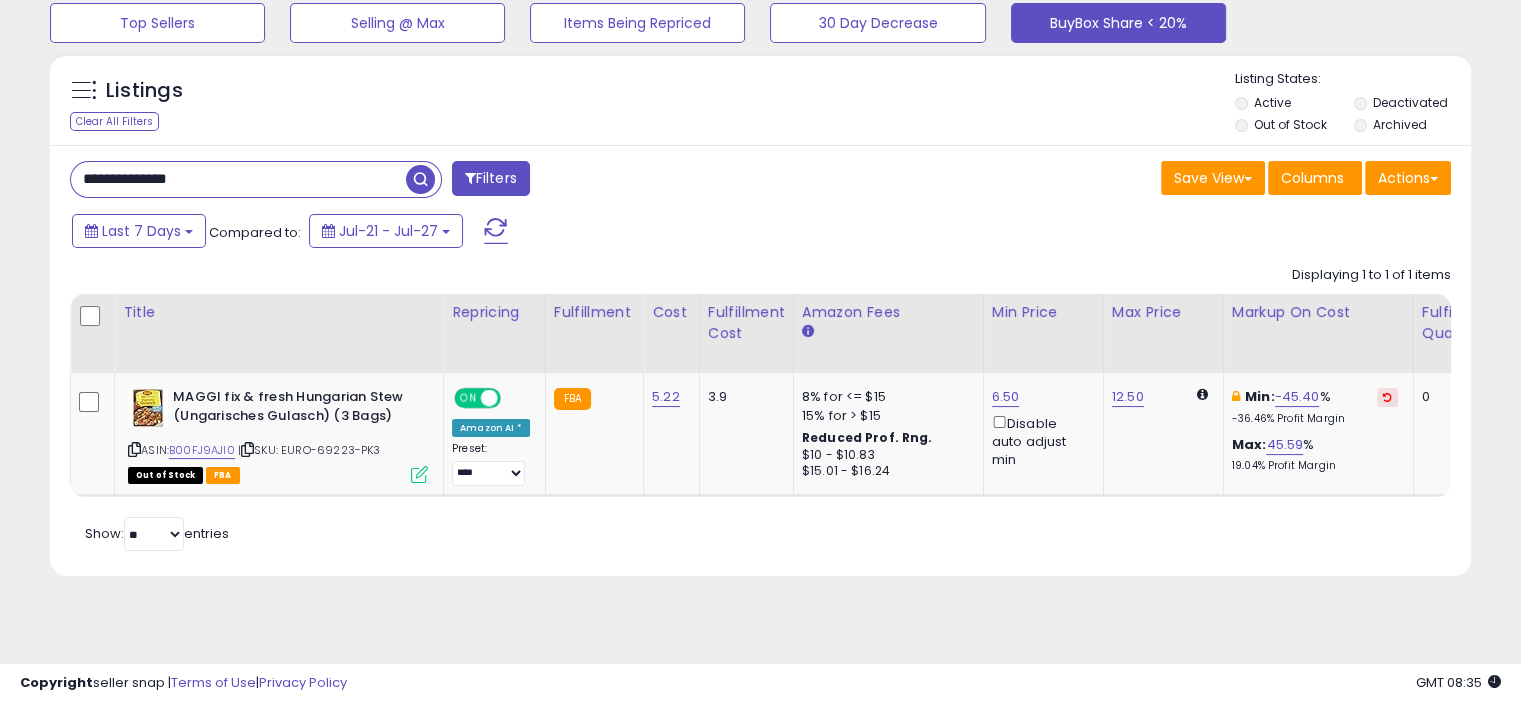 type on "**********" 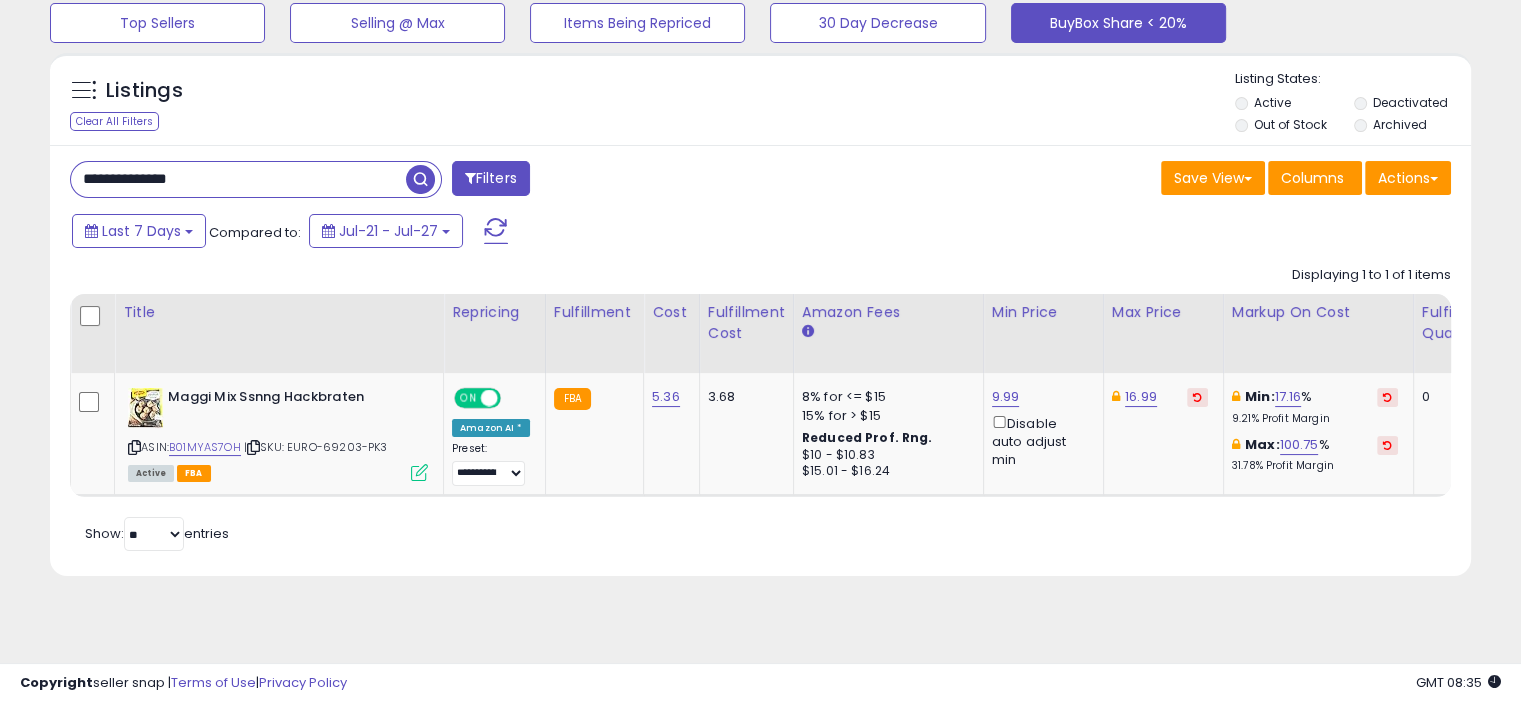 scroll, scrollTop: 0, scrollLeft: 162, axis: horizontal 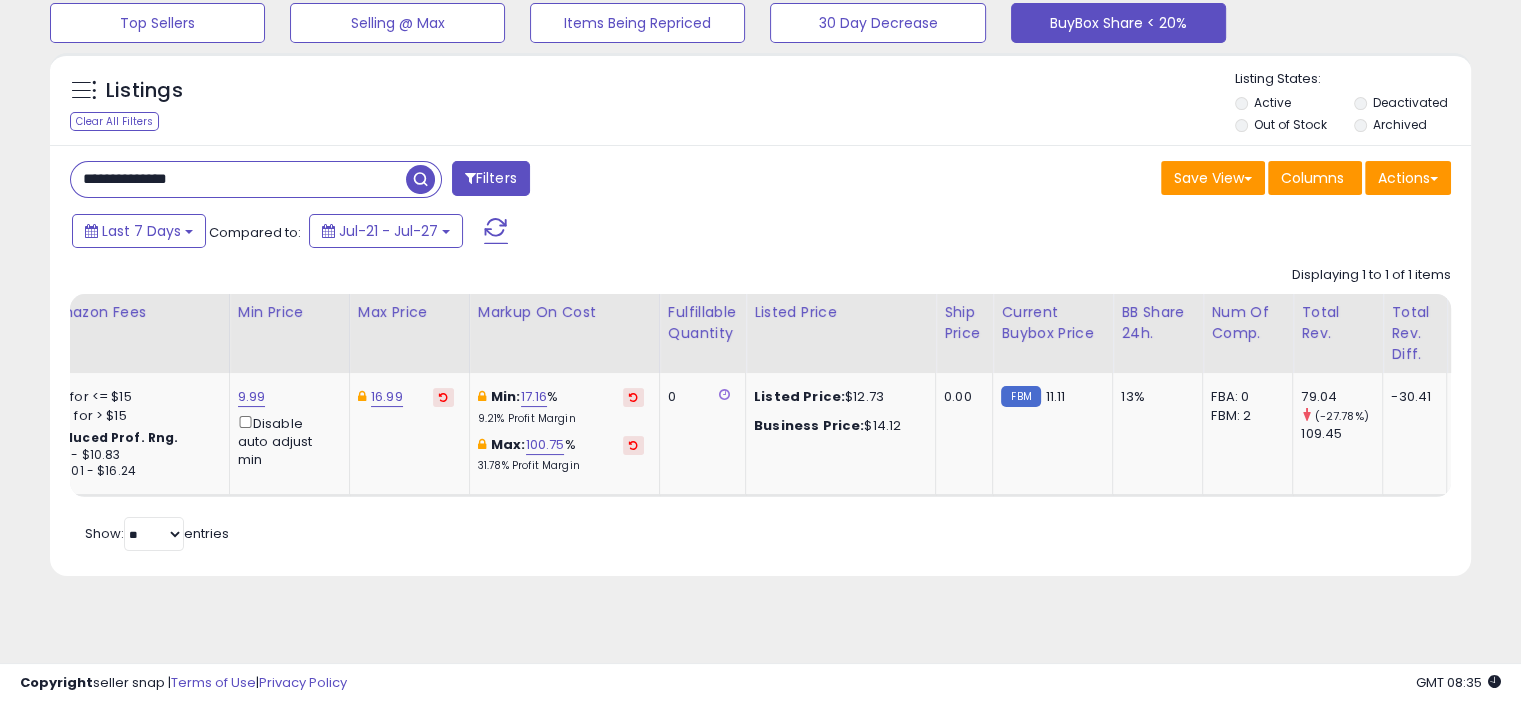 click on "Retrieving listings data..
Displaying 1 to 1 of 1 items
Title
Repricing" at bounding box center [760, 406] 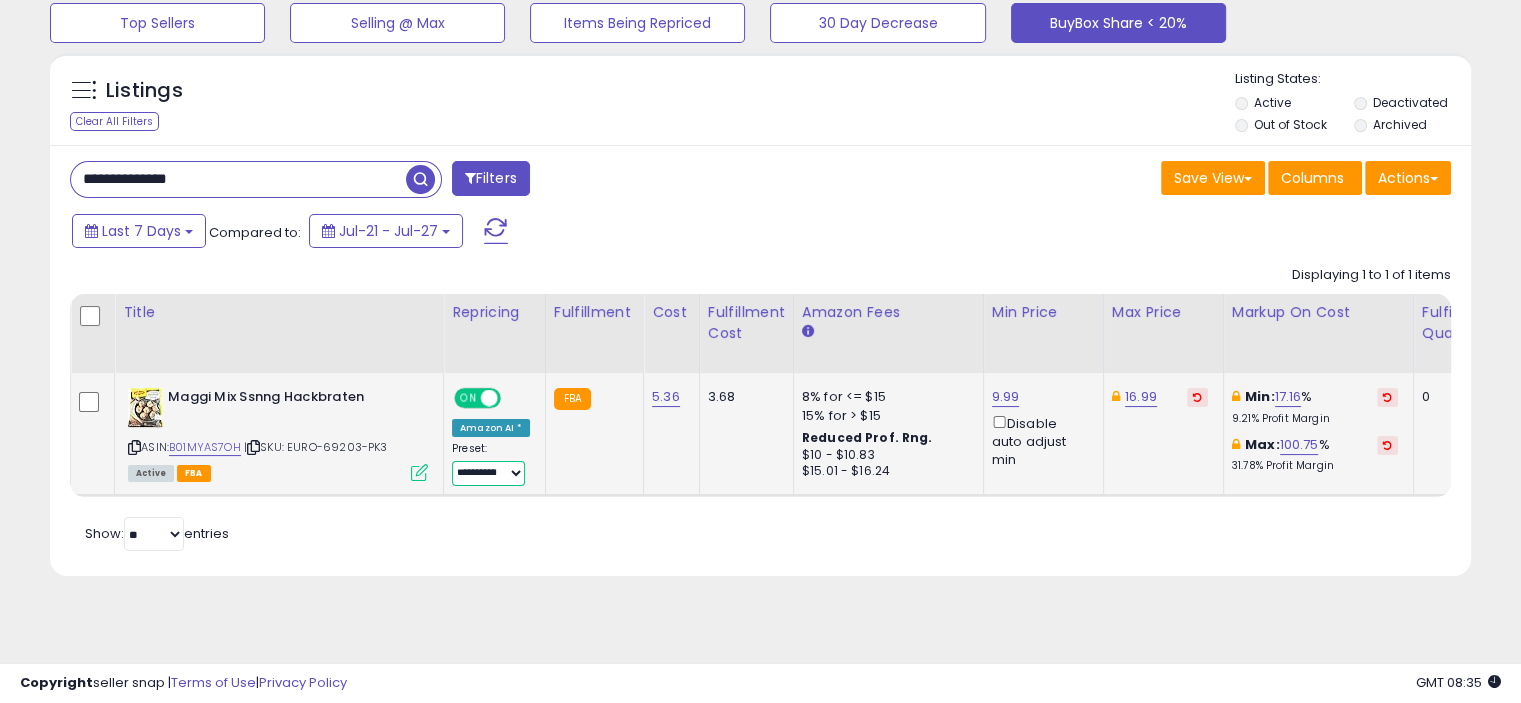click on "**********" at bounding box center [488, 473] 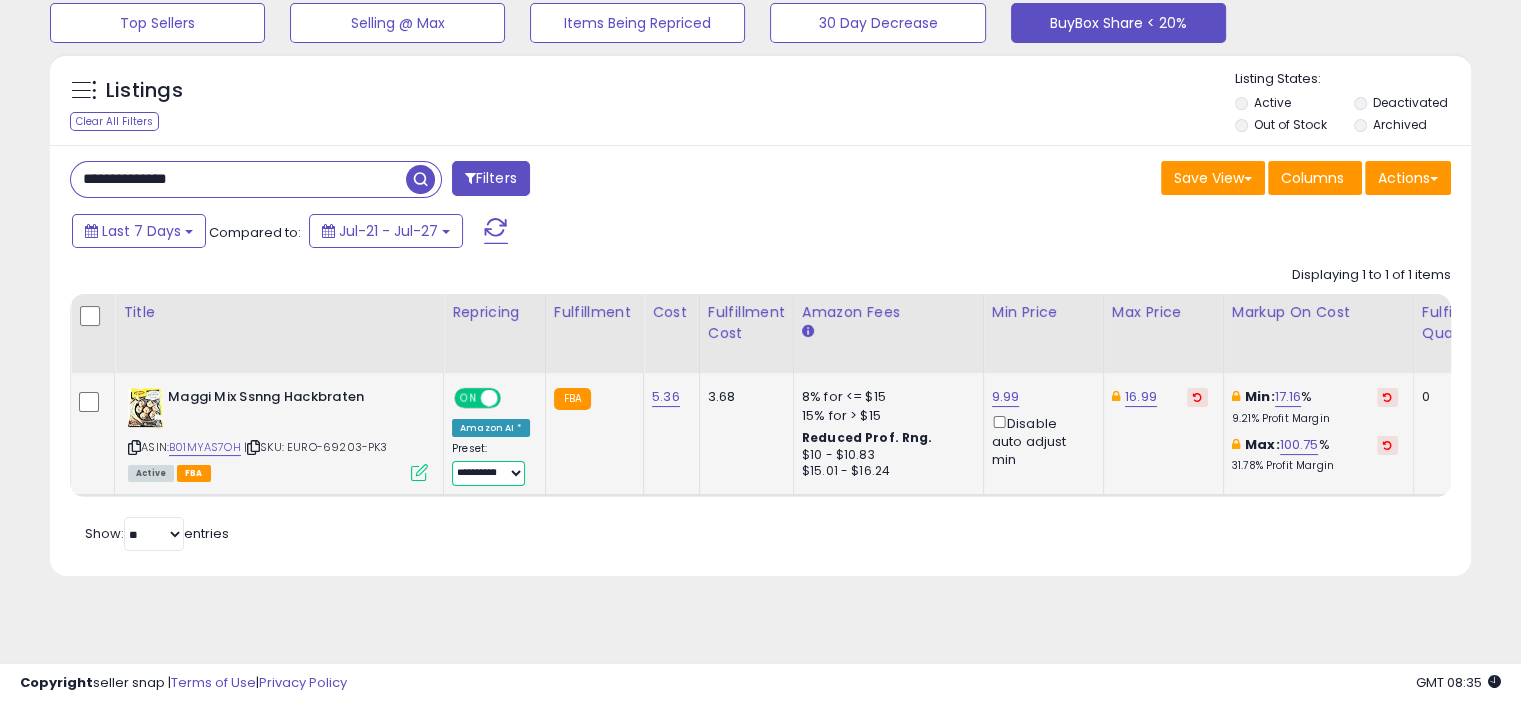select on "****" 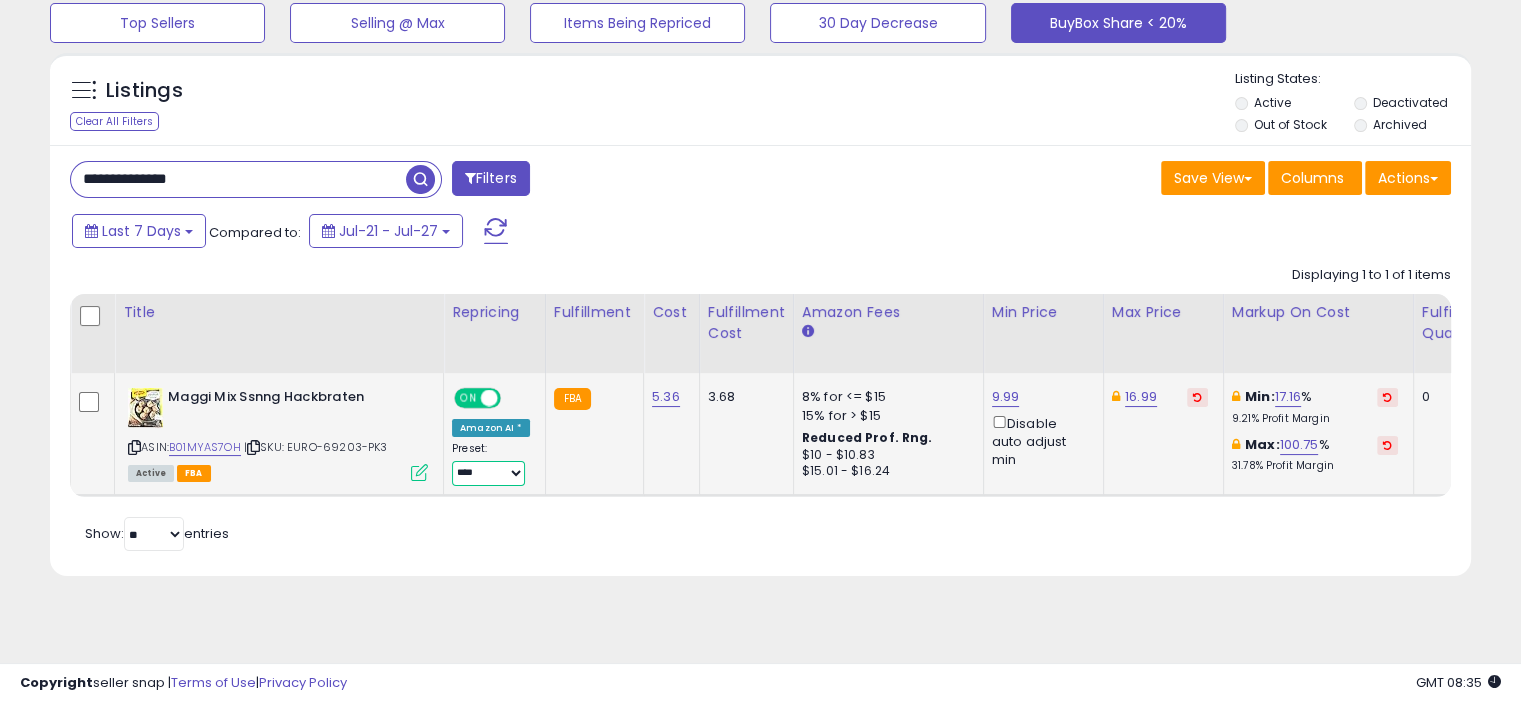 click on "**********" at bounding box center [488, 473] 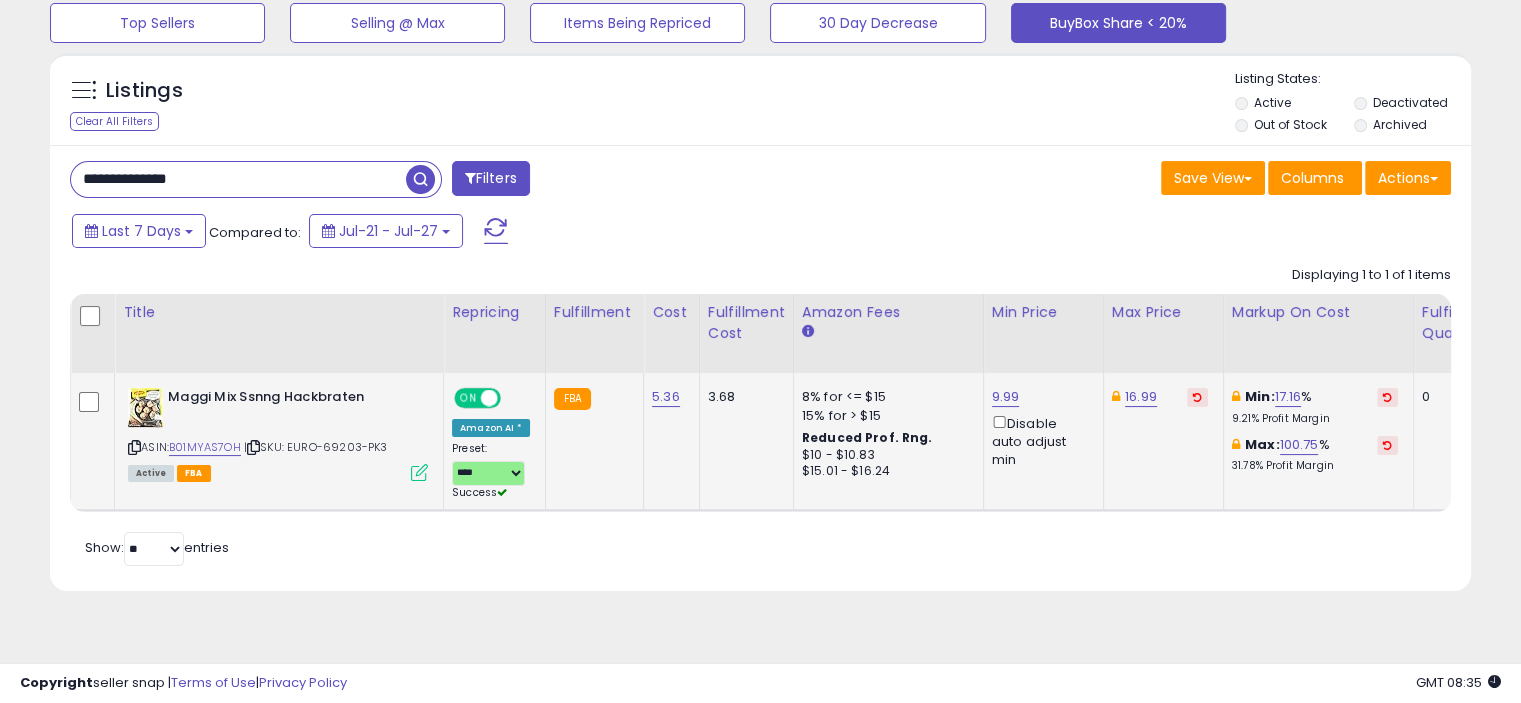 click on "Active FBA" at bounding box center (278, 472) 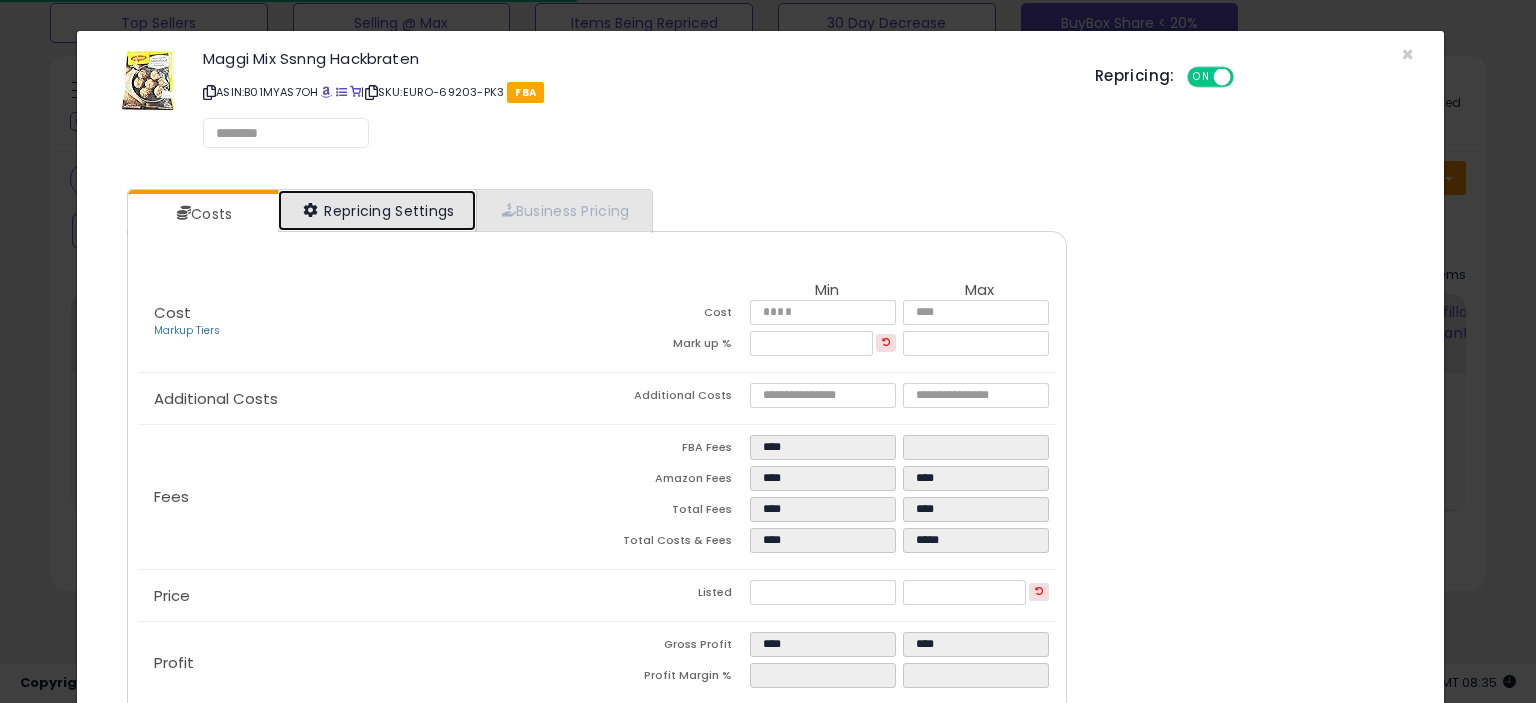 click on "Repricing Settings" at bounding box center (377, 210) 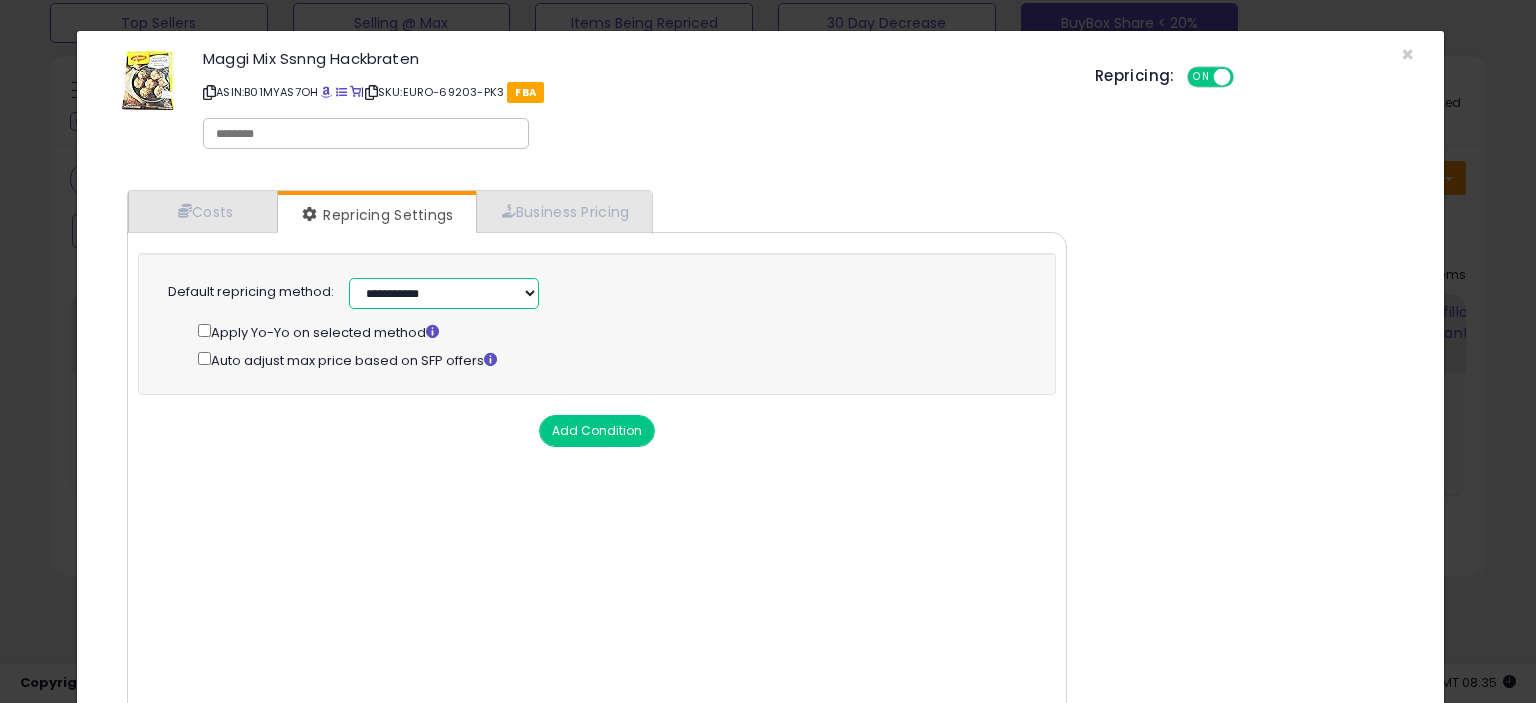 click on "**********" at bounding box center (444, 293) 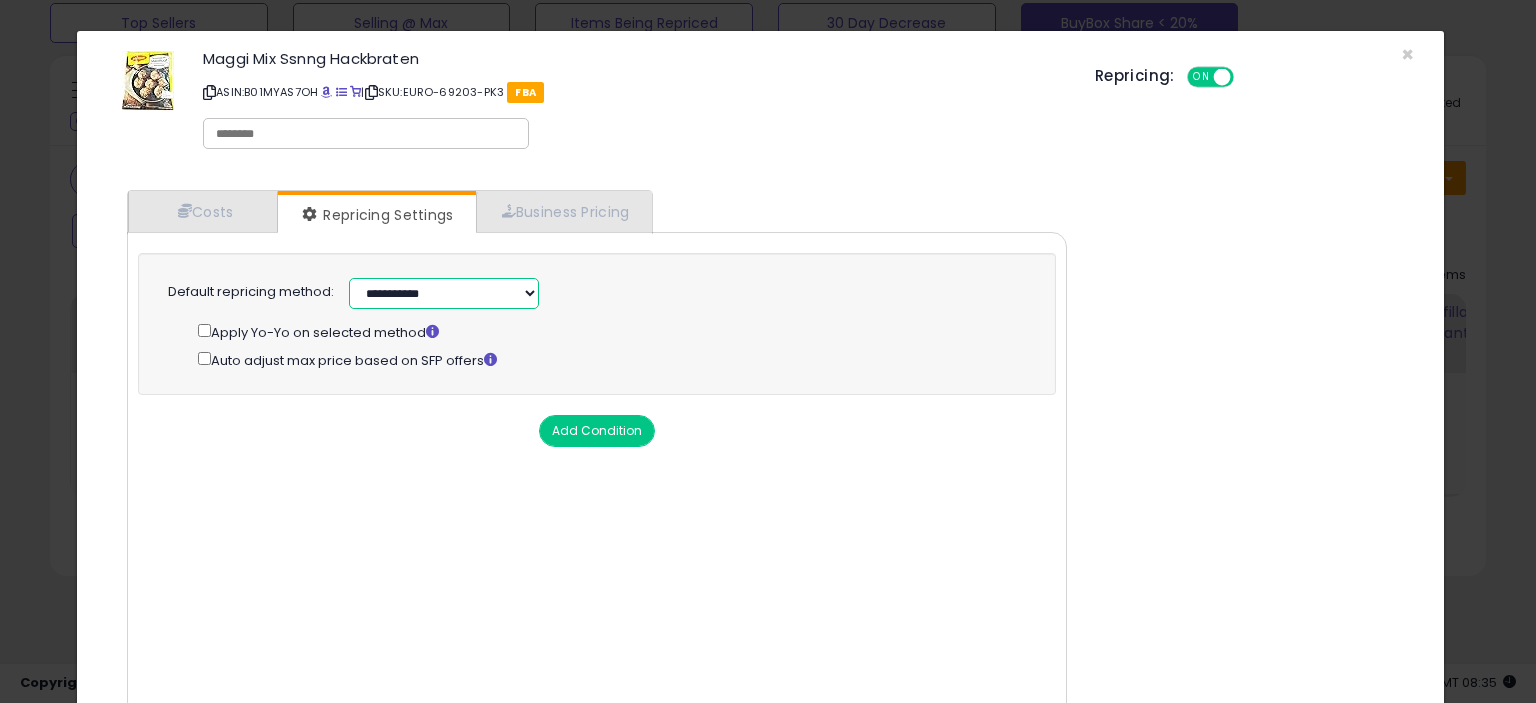 select on "******" 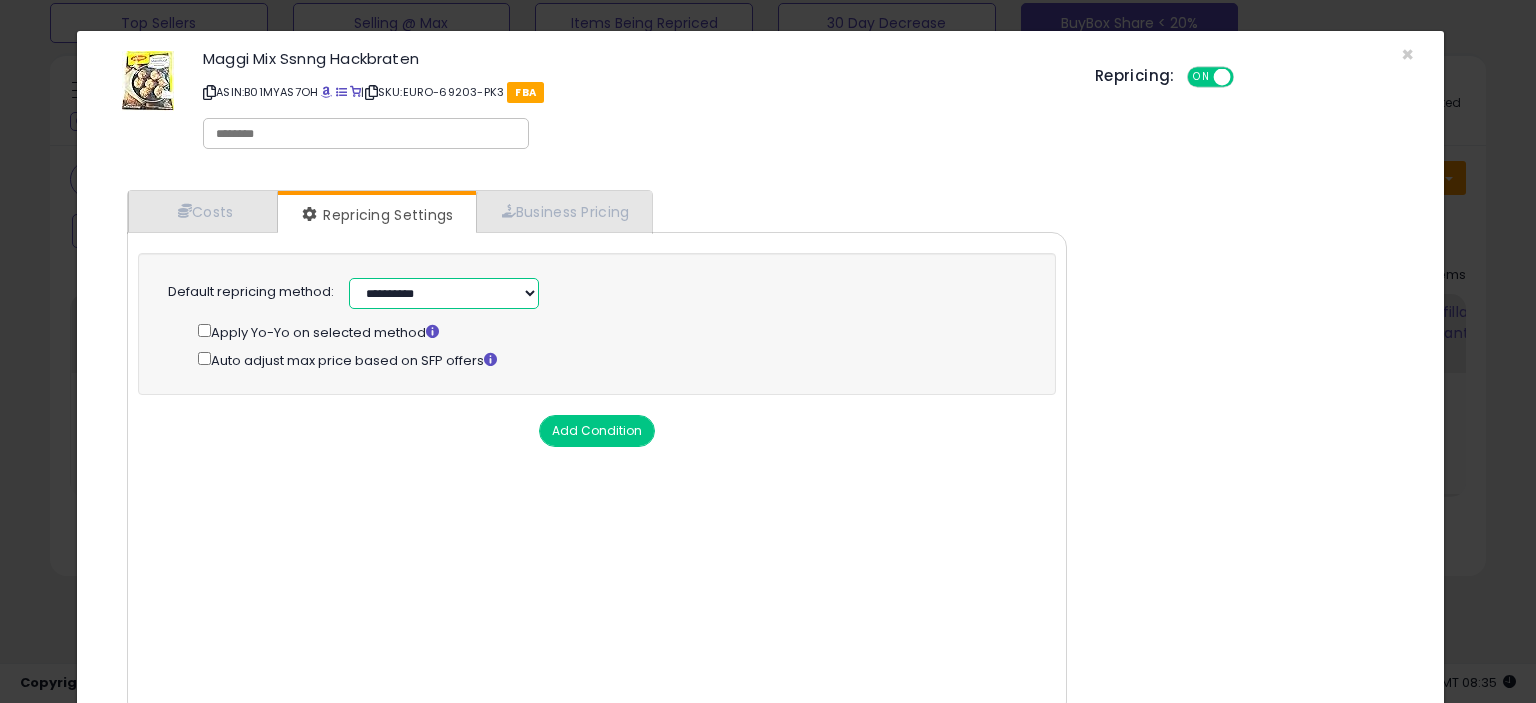 click on "**********" at bounding box center [444, 293] 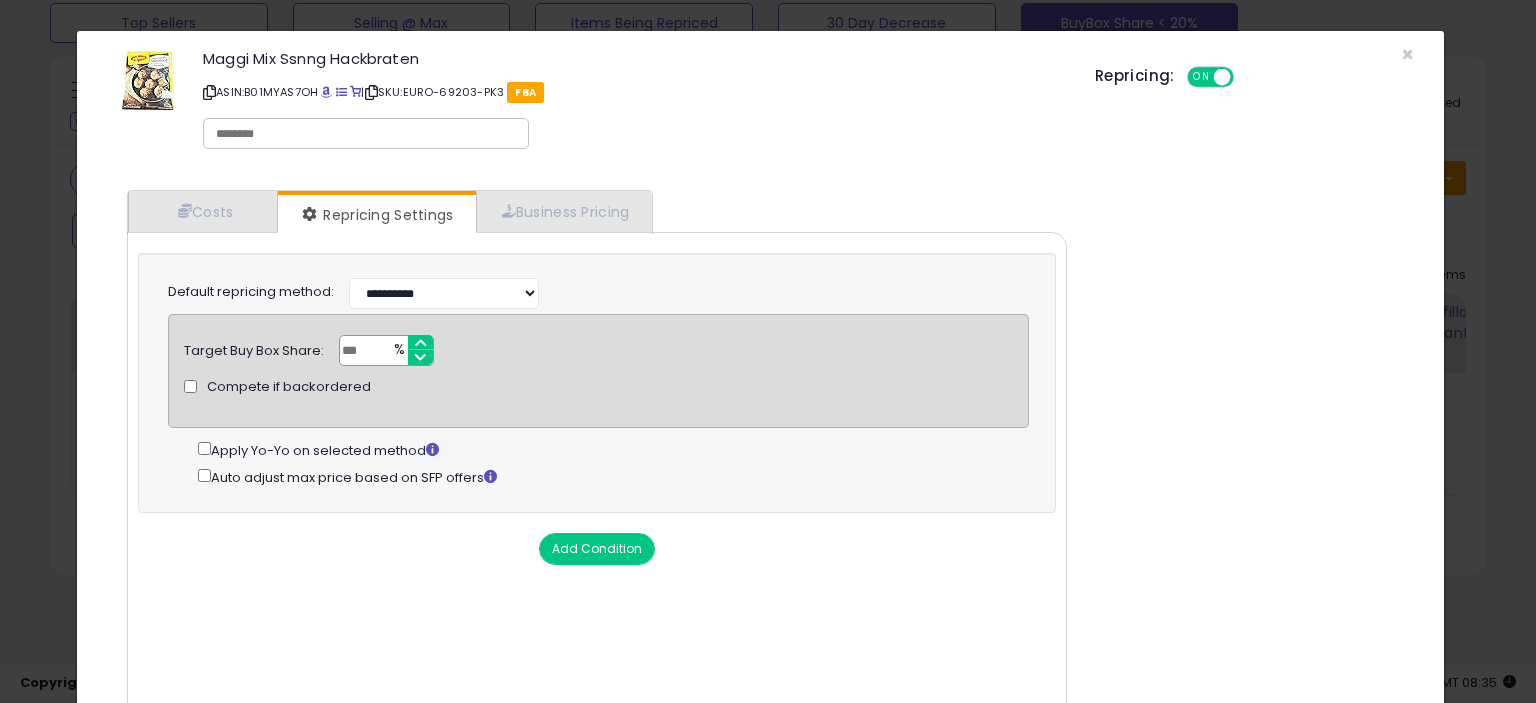 drag, startPoint x: 367, startPoint y: 349, endPoint x: 323, endPoint y: 358, distance: 44.911022 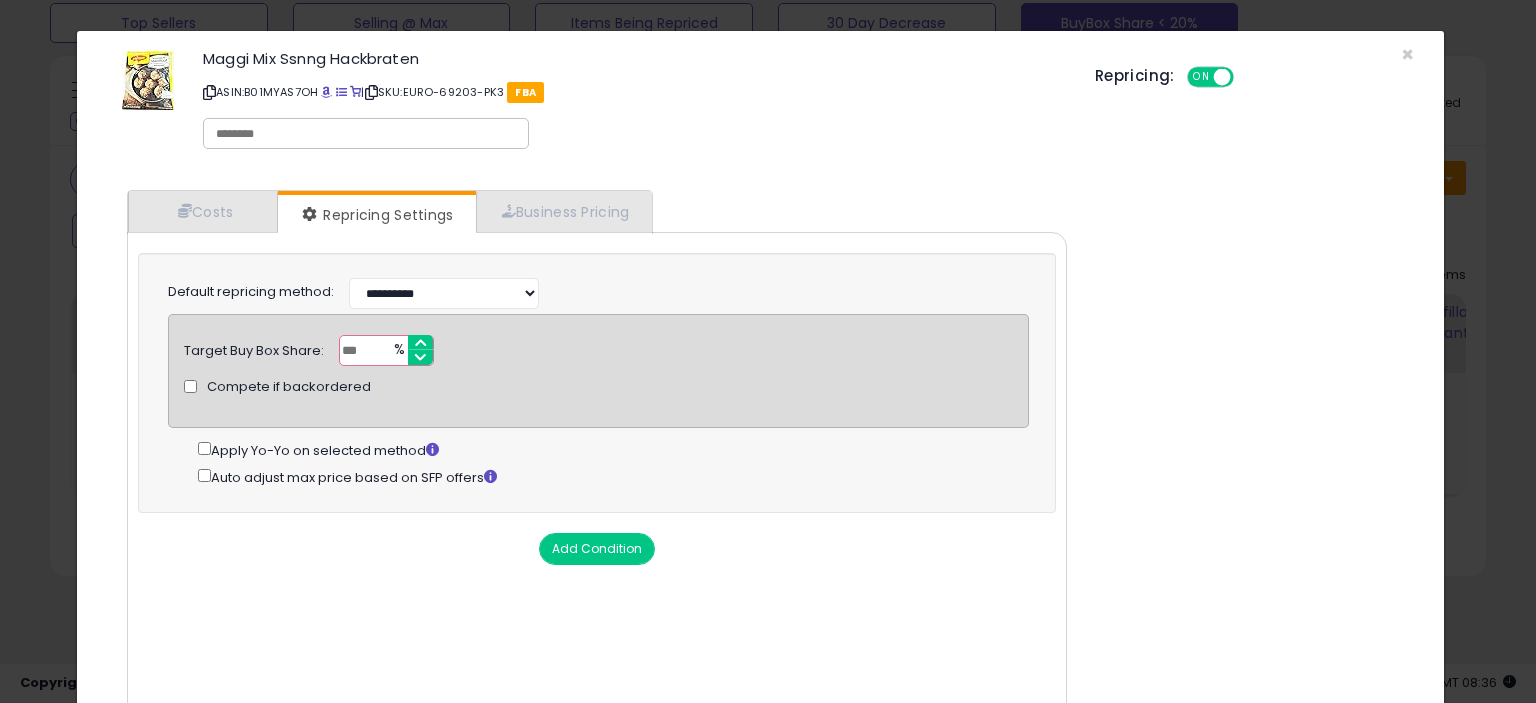 type on "**" 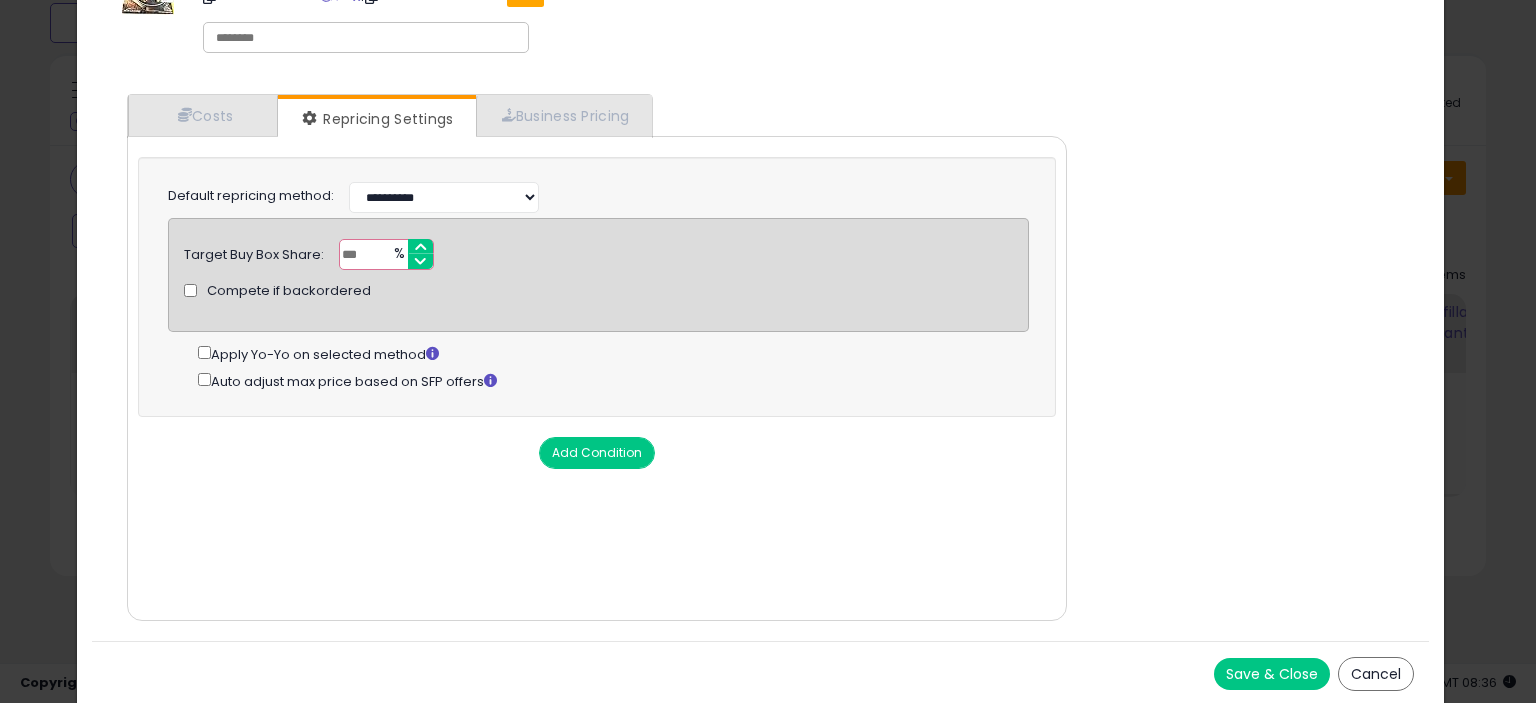 click on "Save & Close" at bounding box center [1272, 674] 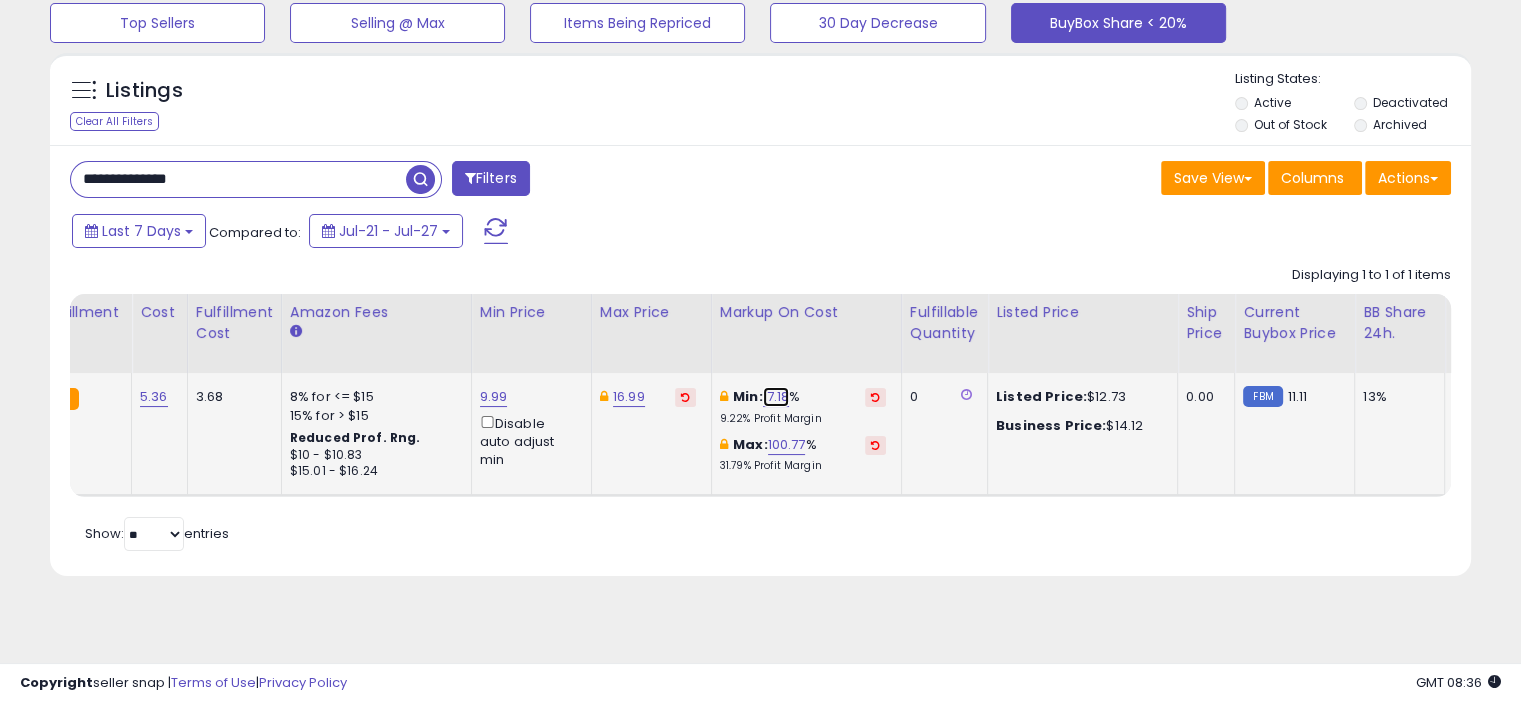 click on "17.18" at bounding box center (776, 397) 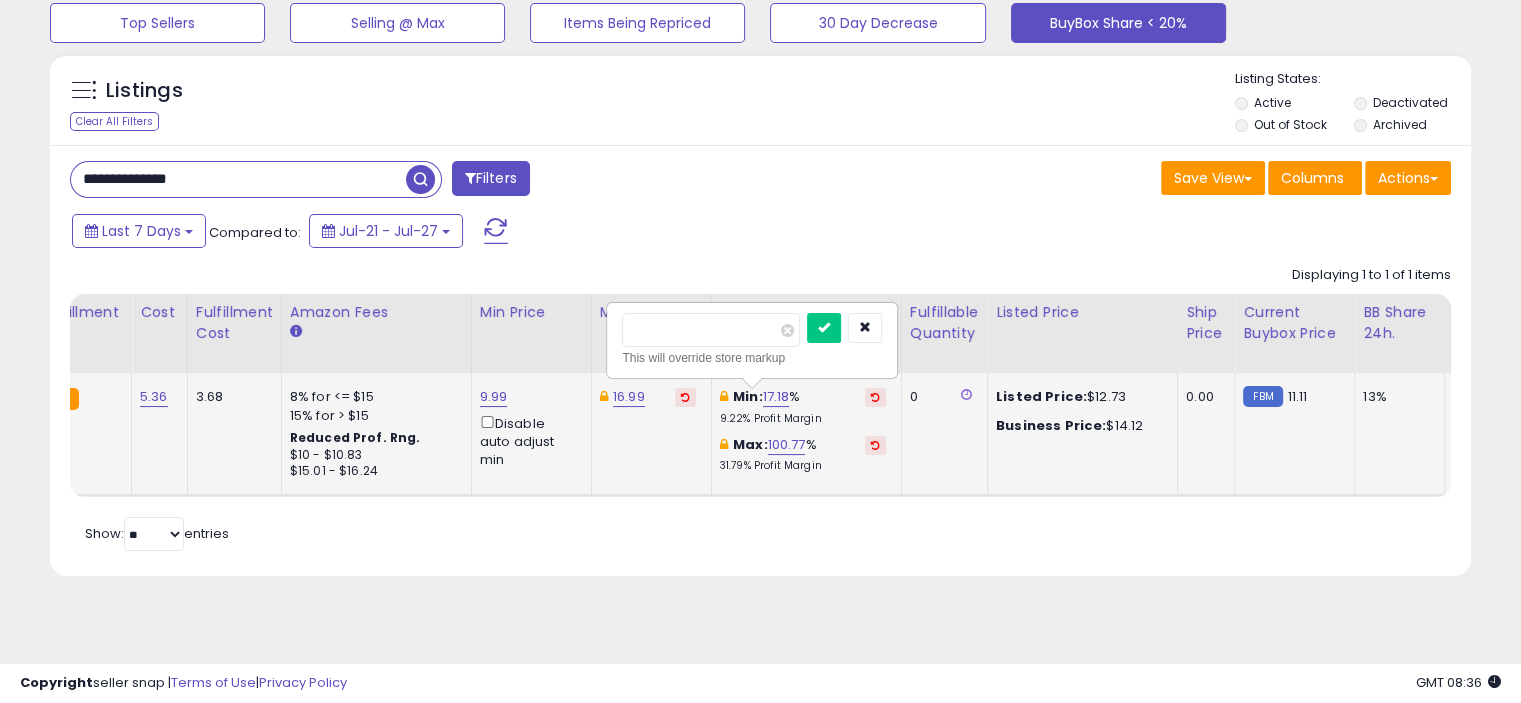 drag, startPoint x: 683, startPoint y: 334, endPoint x: 628, endPoint y: 337, distance: 55.081757 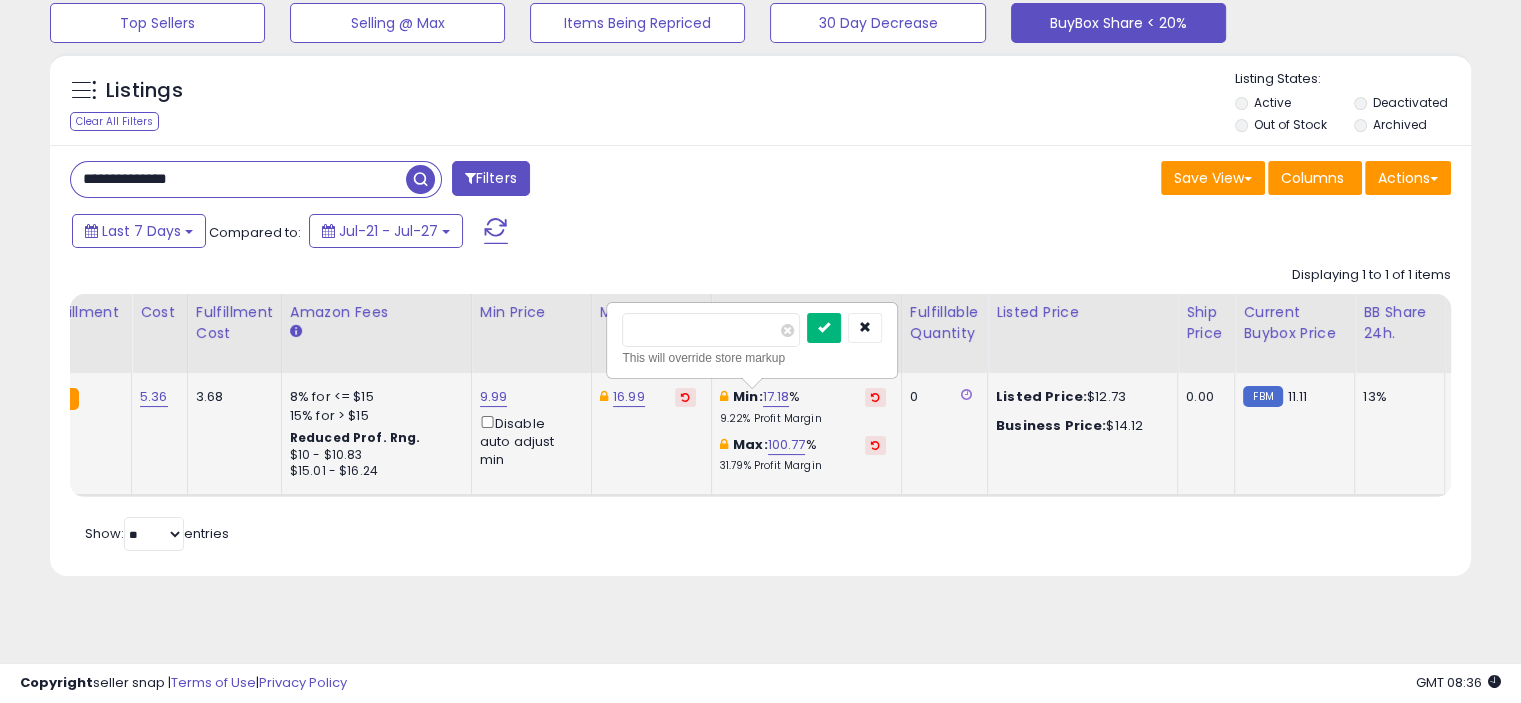type on "**" 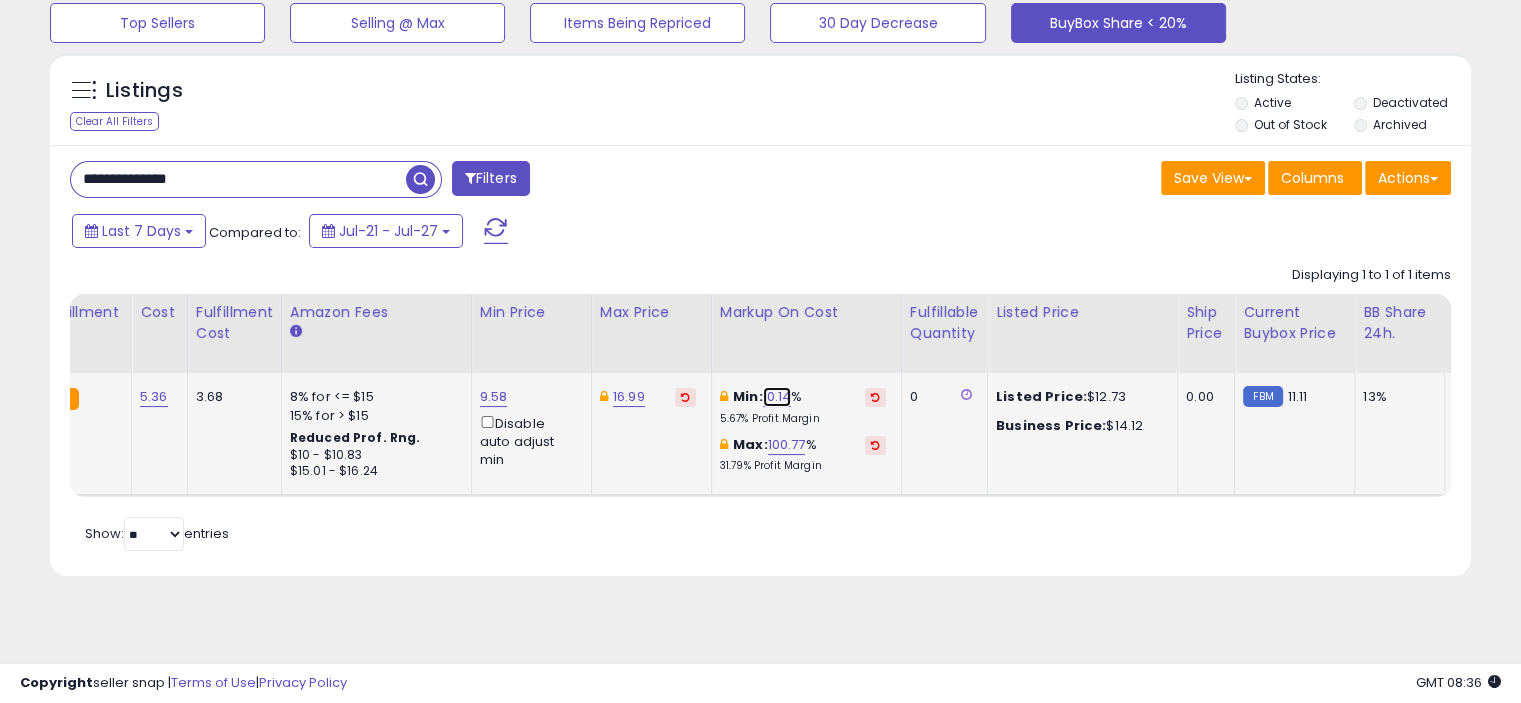 click on "10.14" at bounding box center [777, 397] 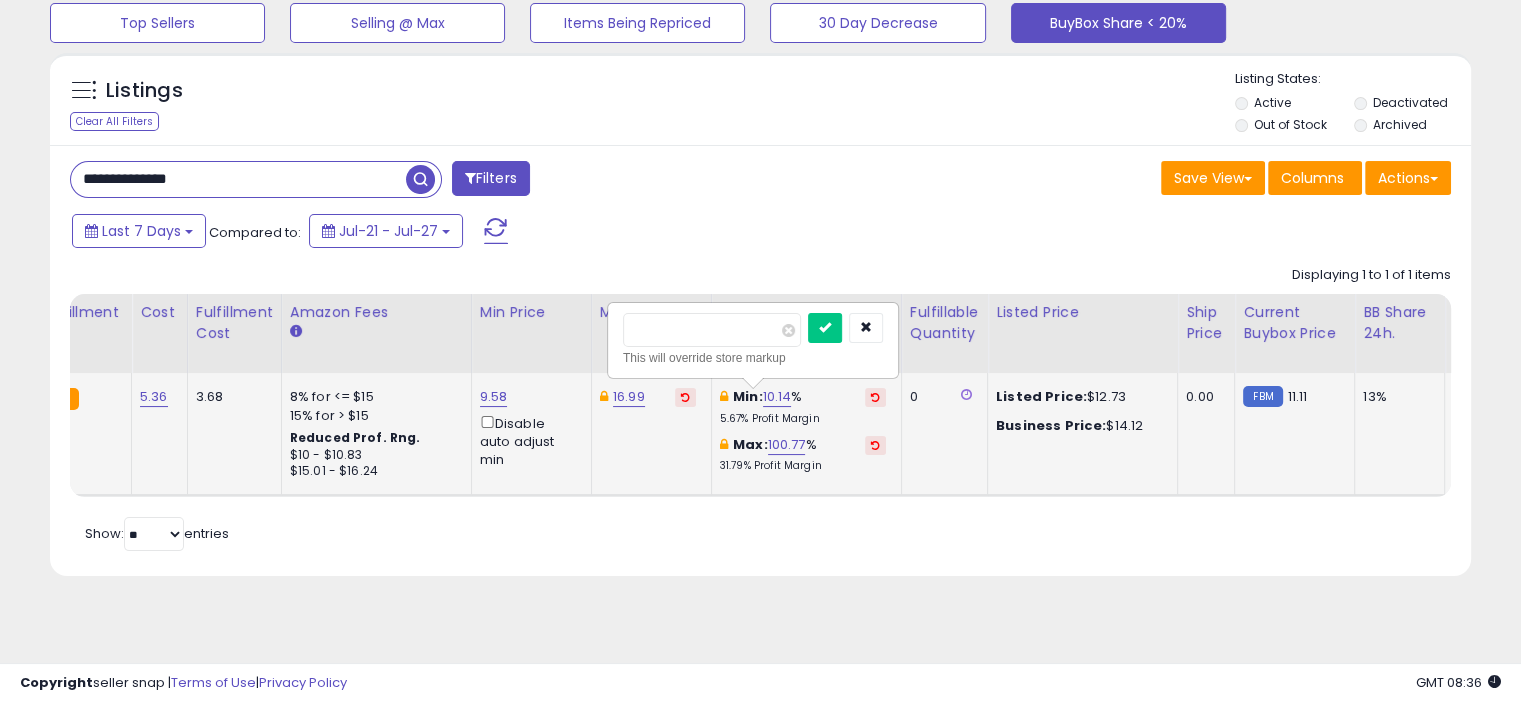drag, startPoint x: 688, startPoint y: 341, endPoint x: 611, endPoint y: 337, distance: 77.10383 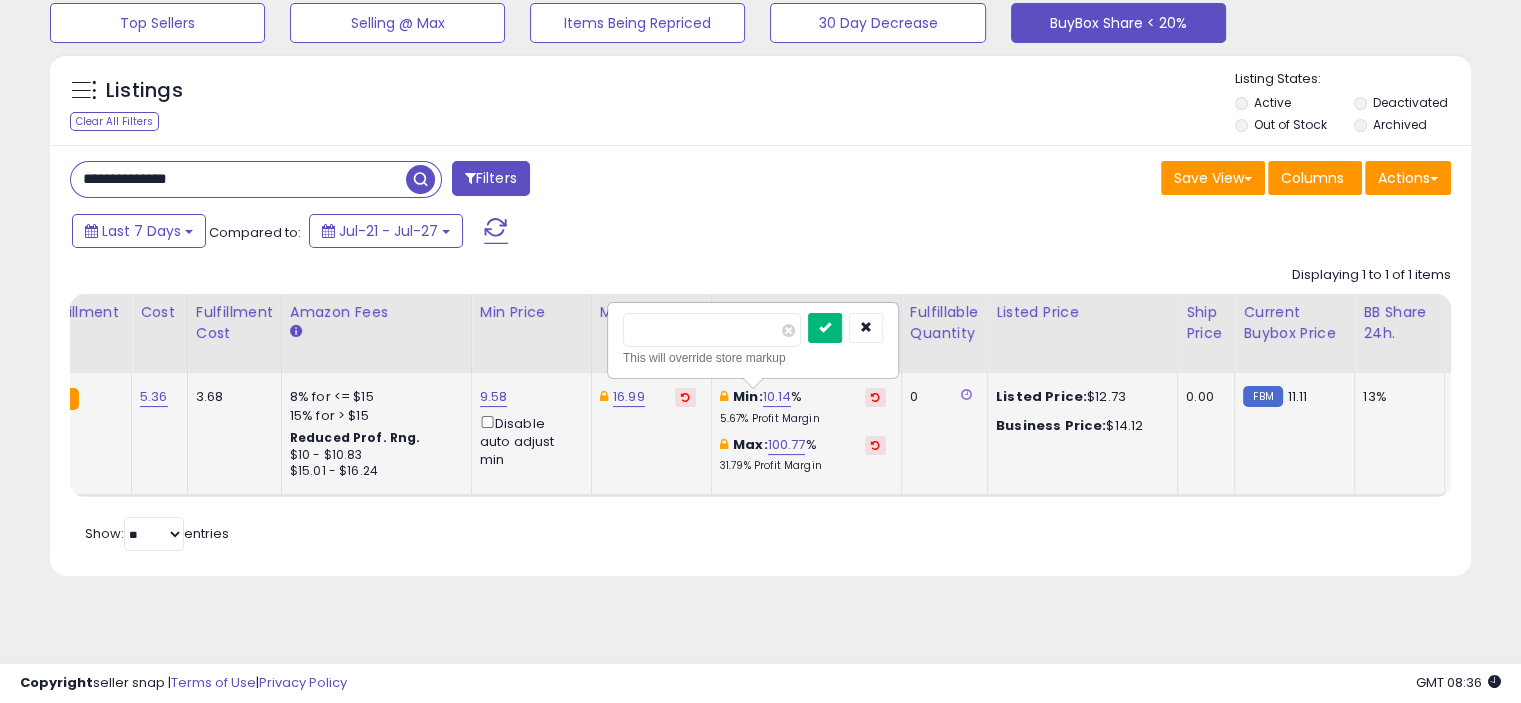 type on "*" 